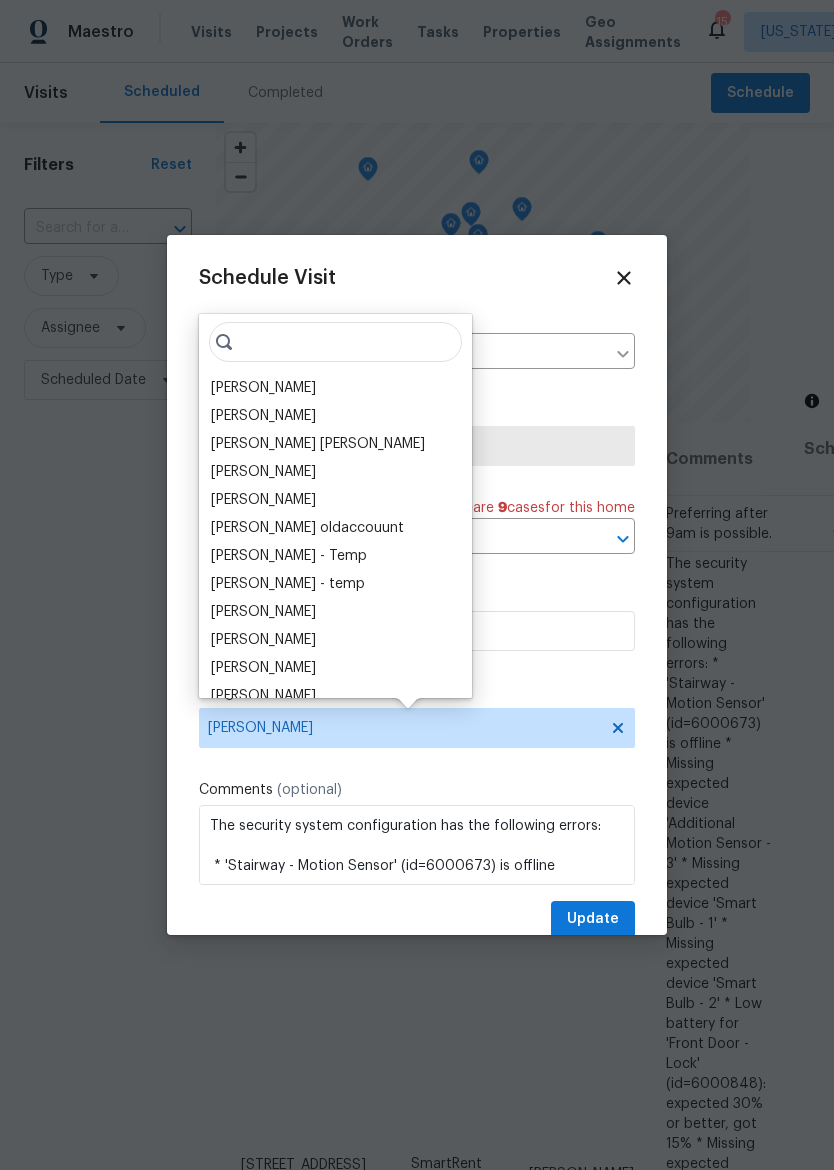 scroll, scrollTop: 0, scrollLeft: 0, axis: both 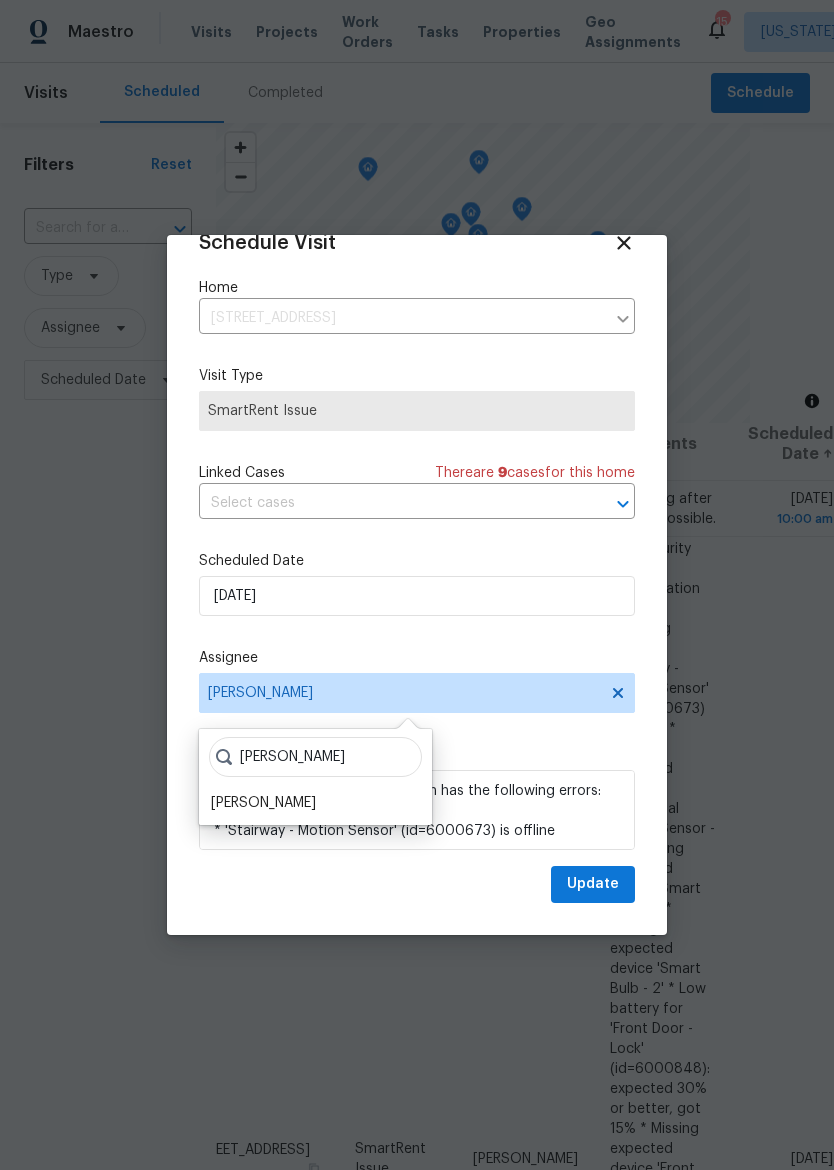 type on "Matt" 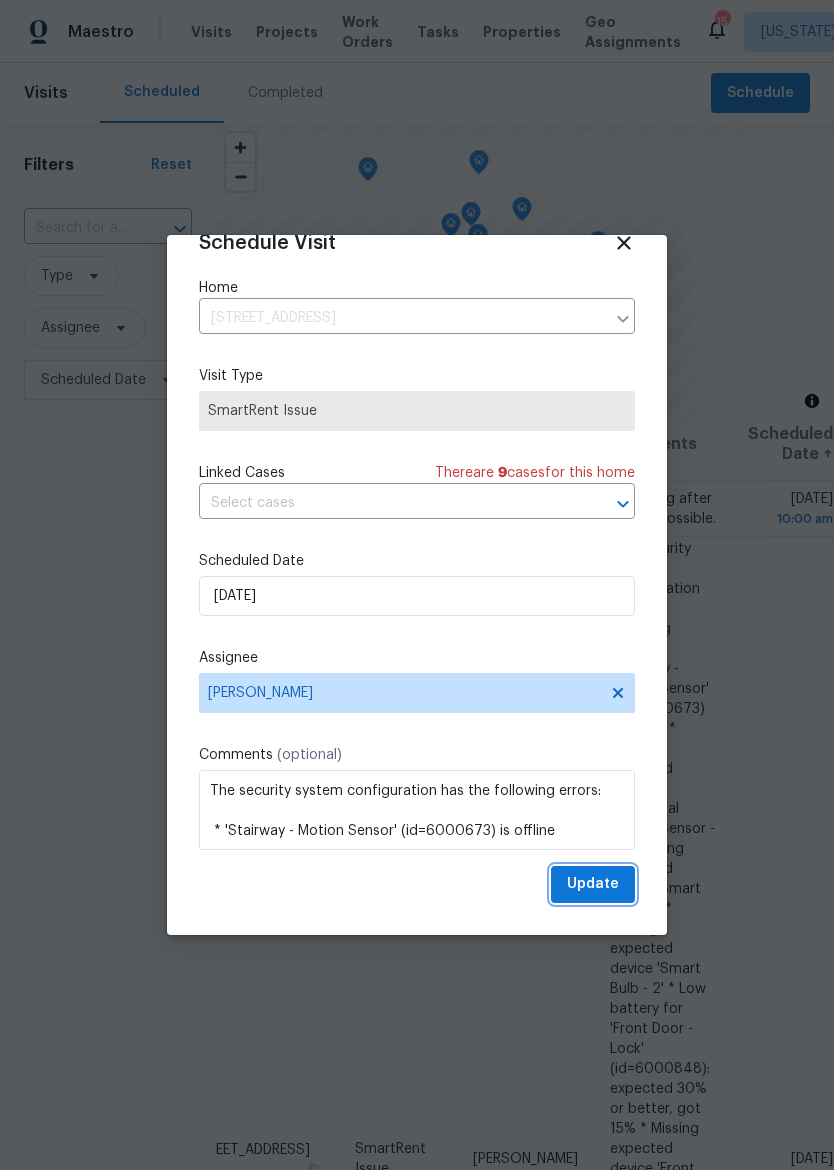 click on "Update" at bounding box center (593, 884) 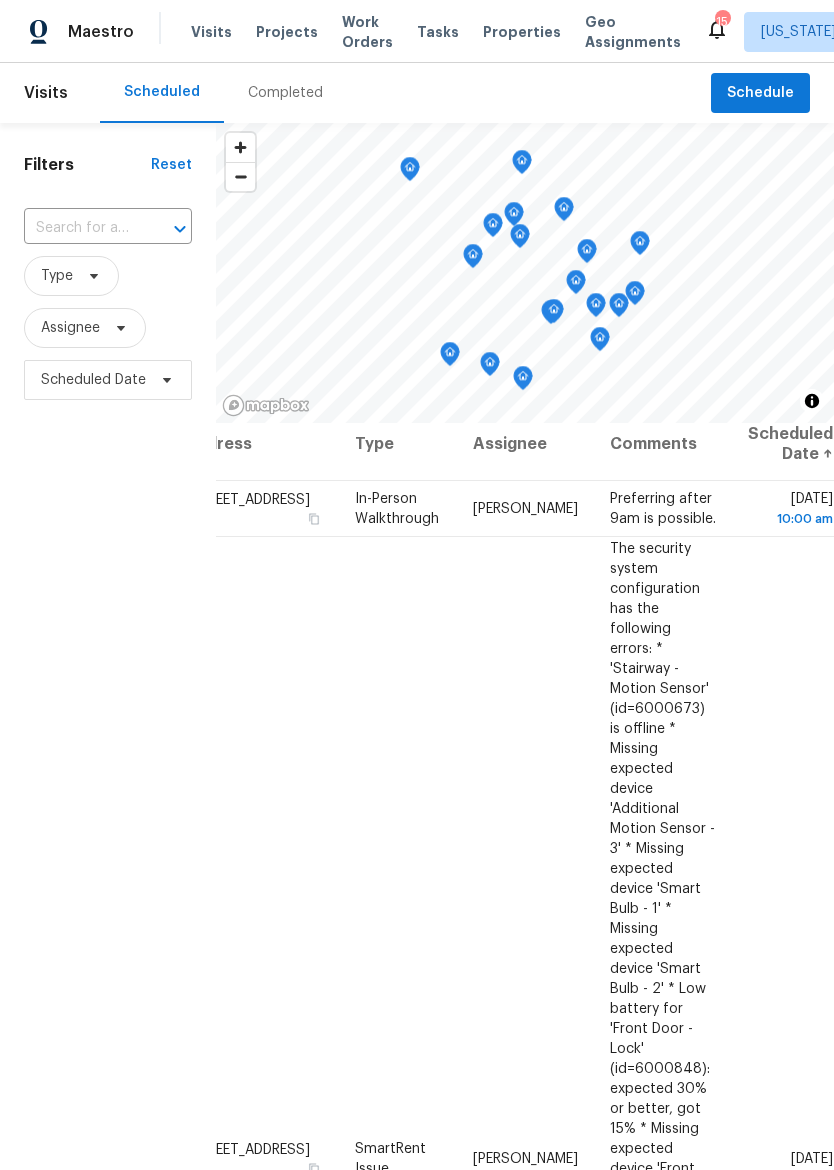 click on "Maestro Visits Projects Work Orders Tasks Properties Geo Assignments 15 Kansas City Joshua Beatty" at bounding box center [417, 31] 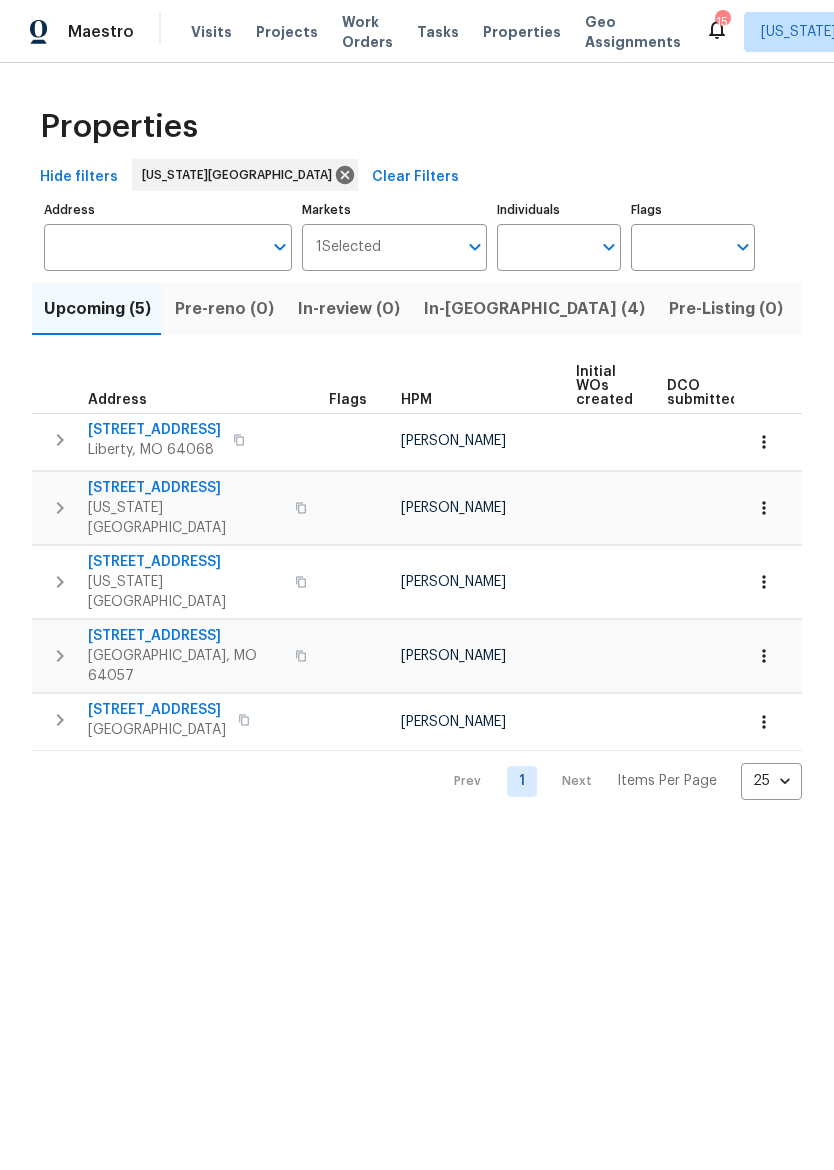 click on "In-reno (4)" at bounding box center [534, 309] 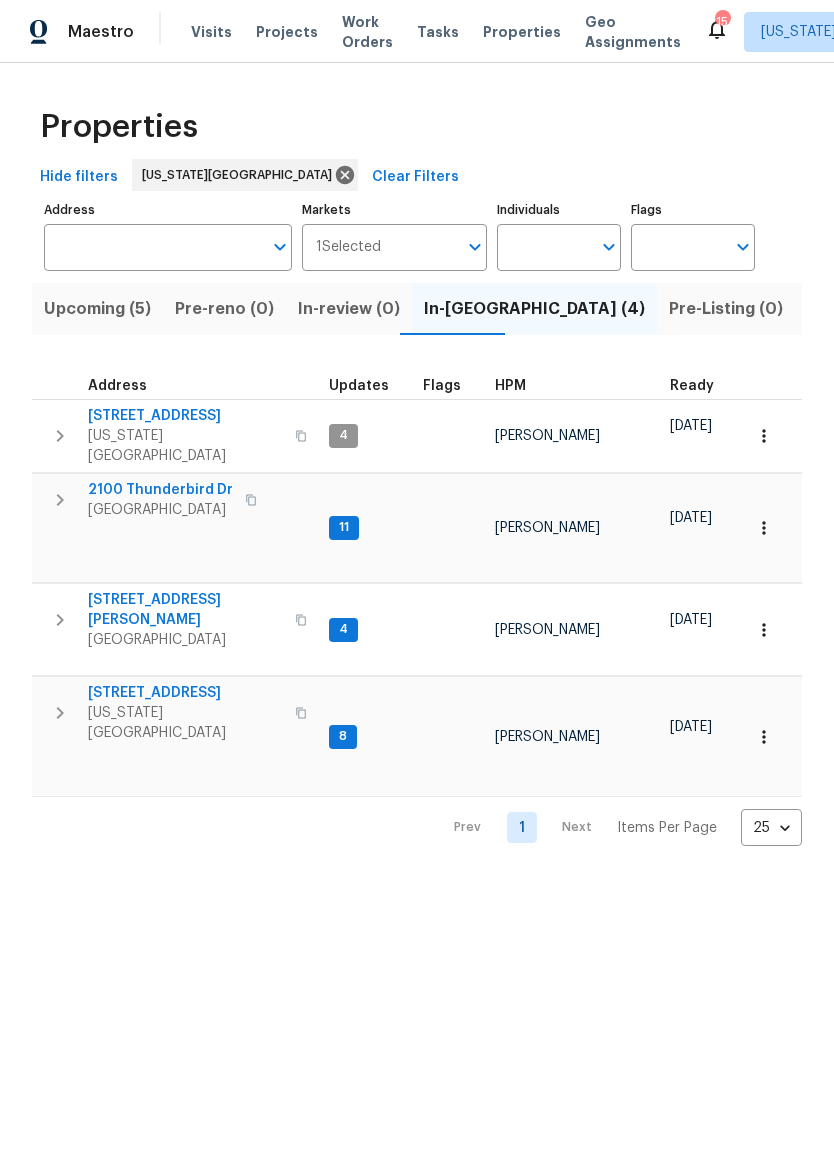 click on "10105 River Hills Dr" at bounding box center [185, 416] 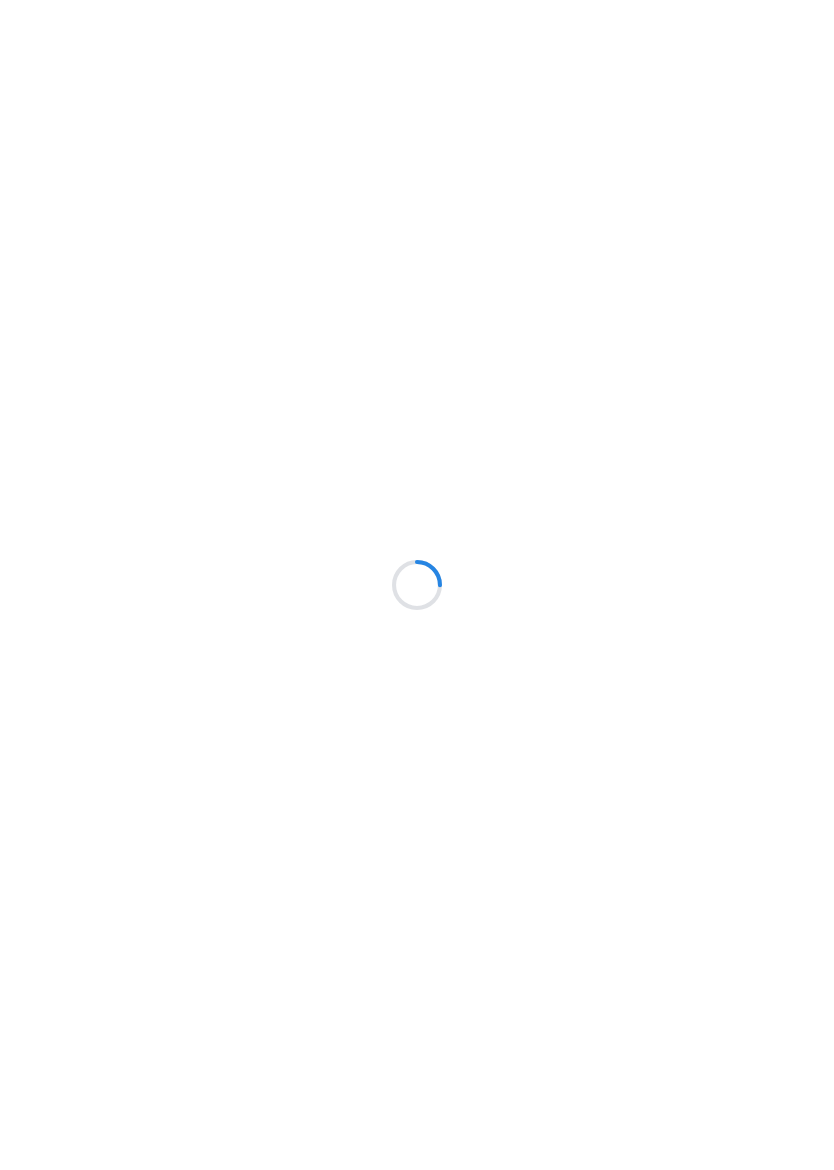 scroll, scrollTop: 0, scrollLeft: 0, axis: both 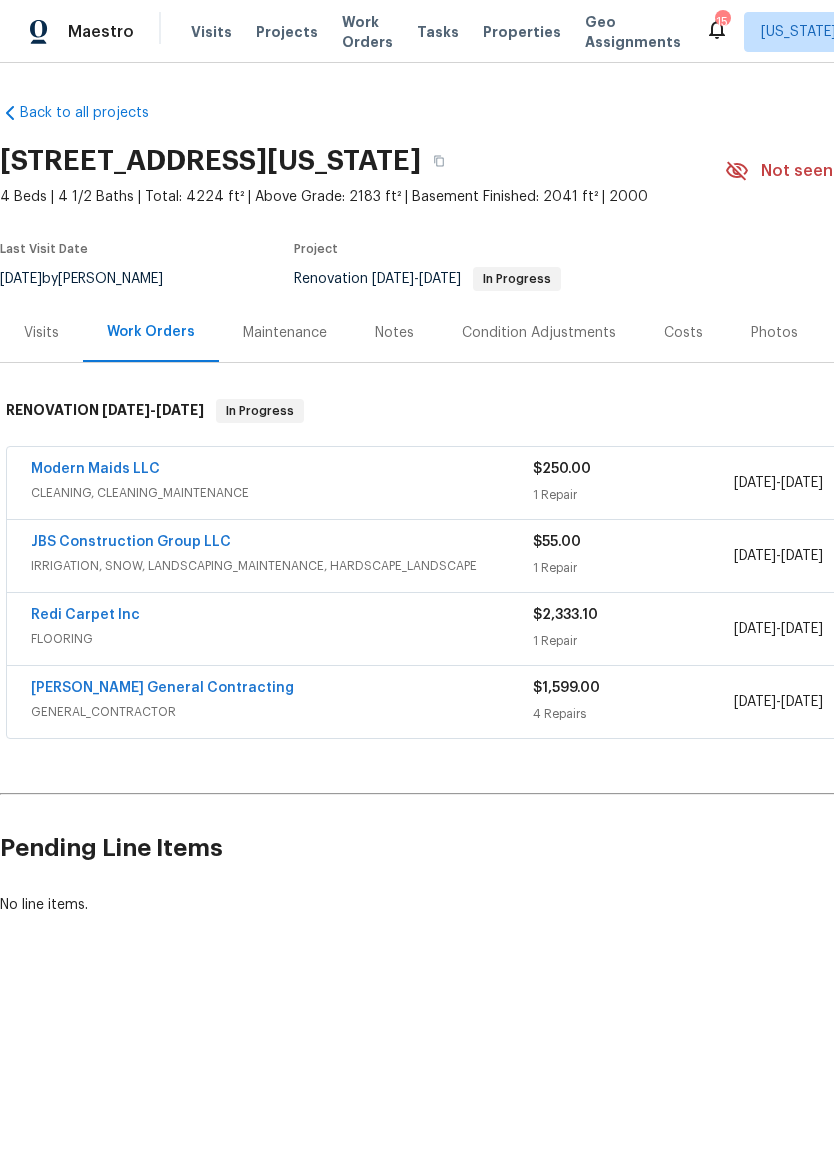 click on "CLEANING, CLEANING_MAINTENANCE" at bounding box center [282, 493] 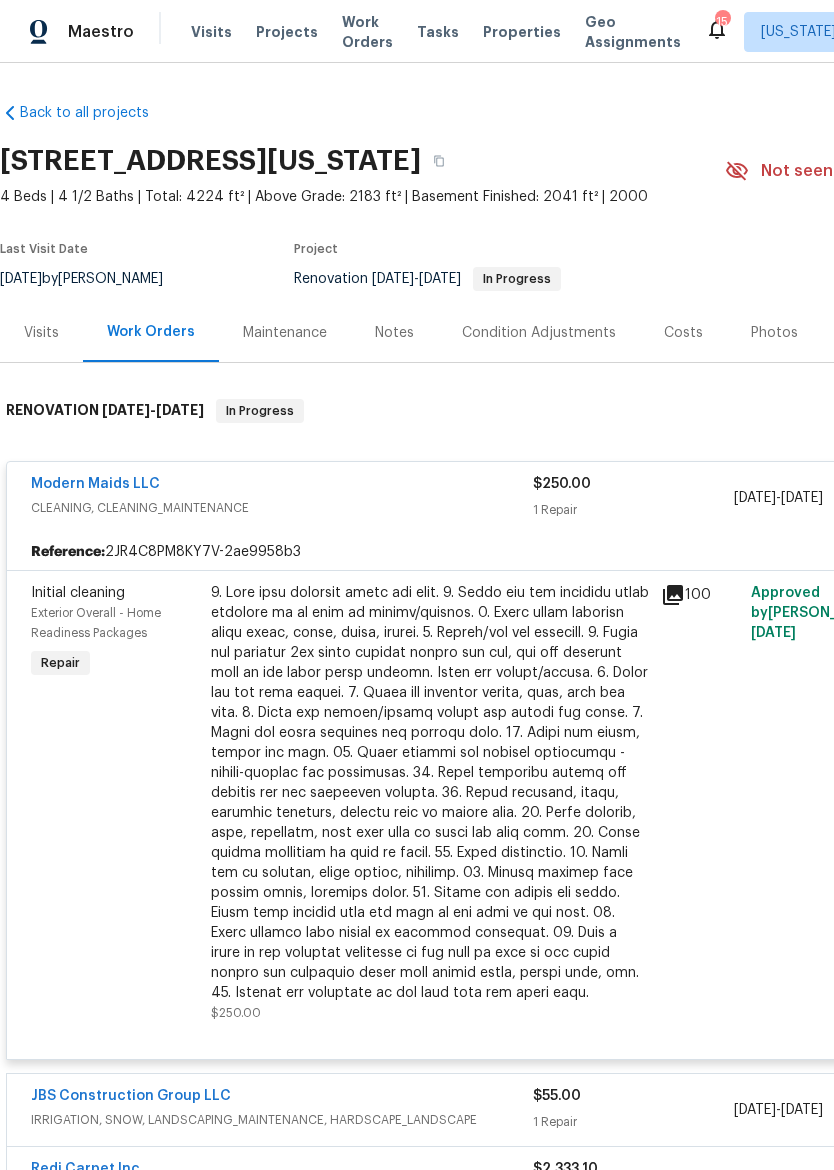 click at bounding box center [430, 793] 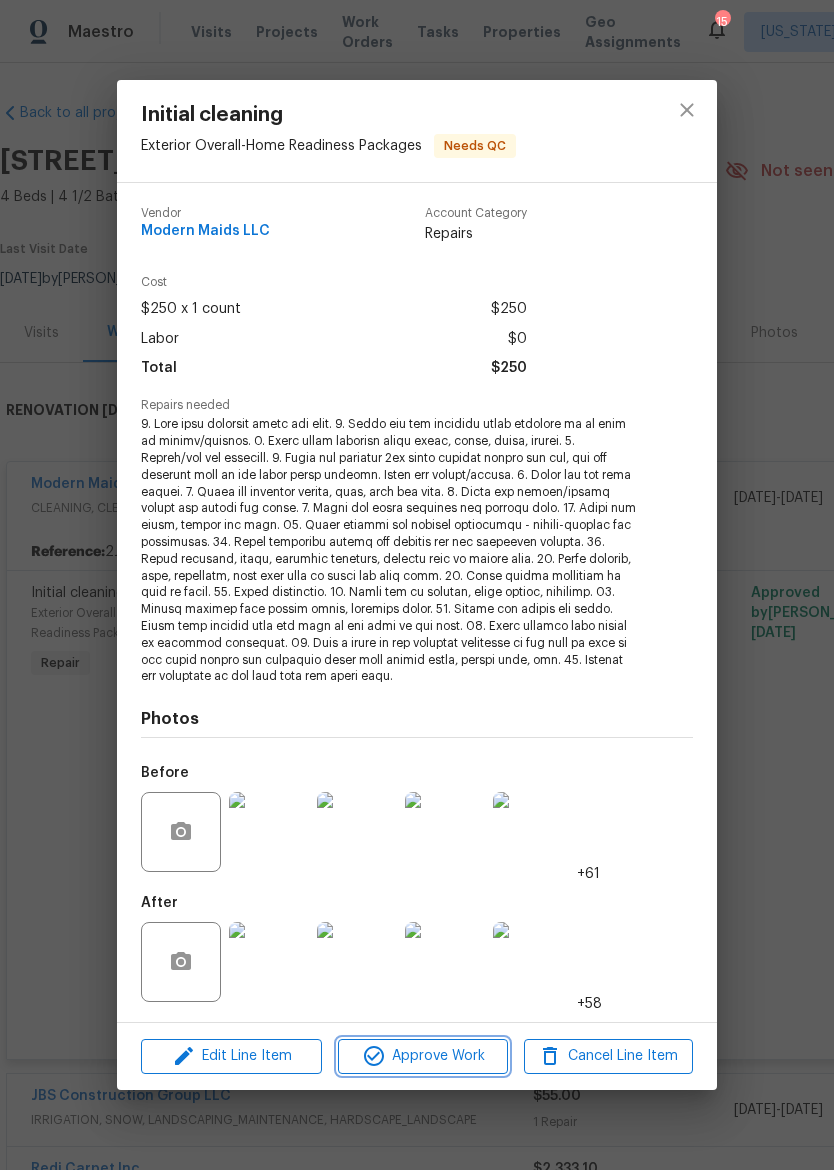 click on "Approve Work" at bounding box center [422, 1056] 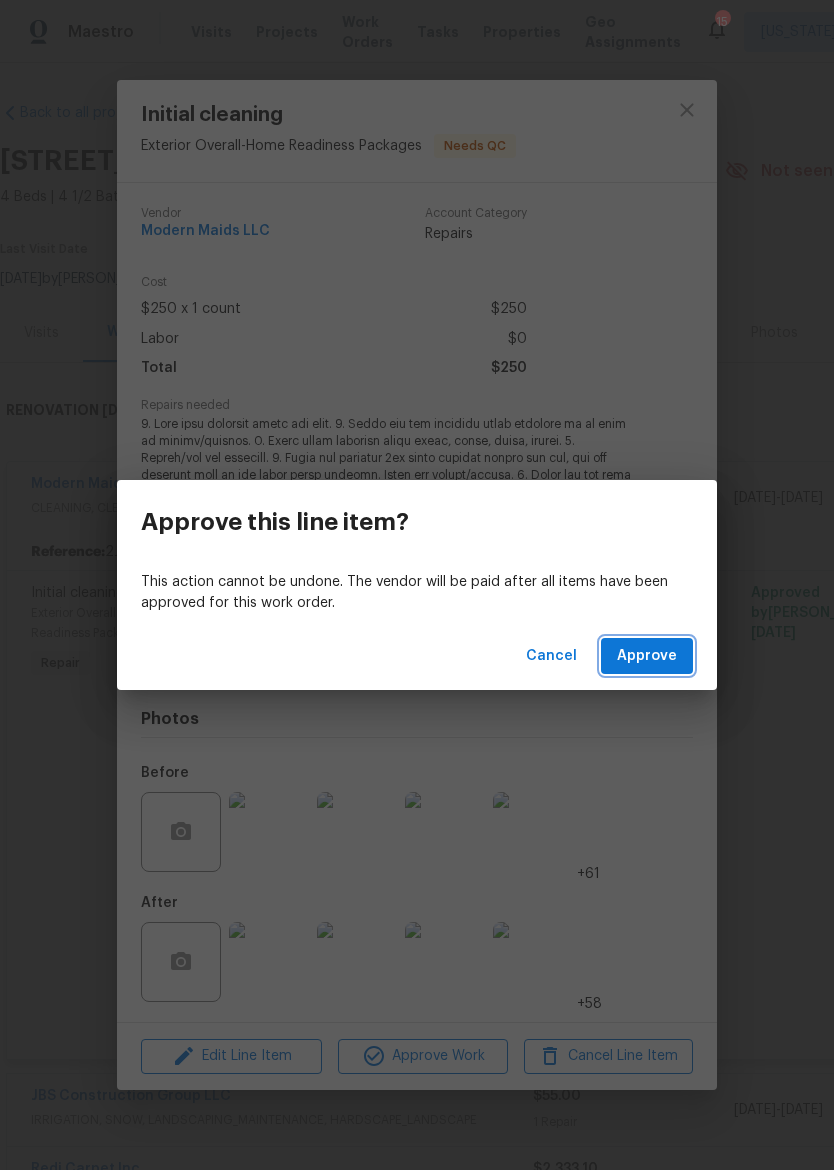 click on "Approve" at bounding box center [647, 656] 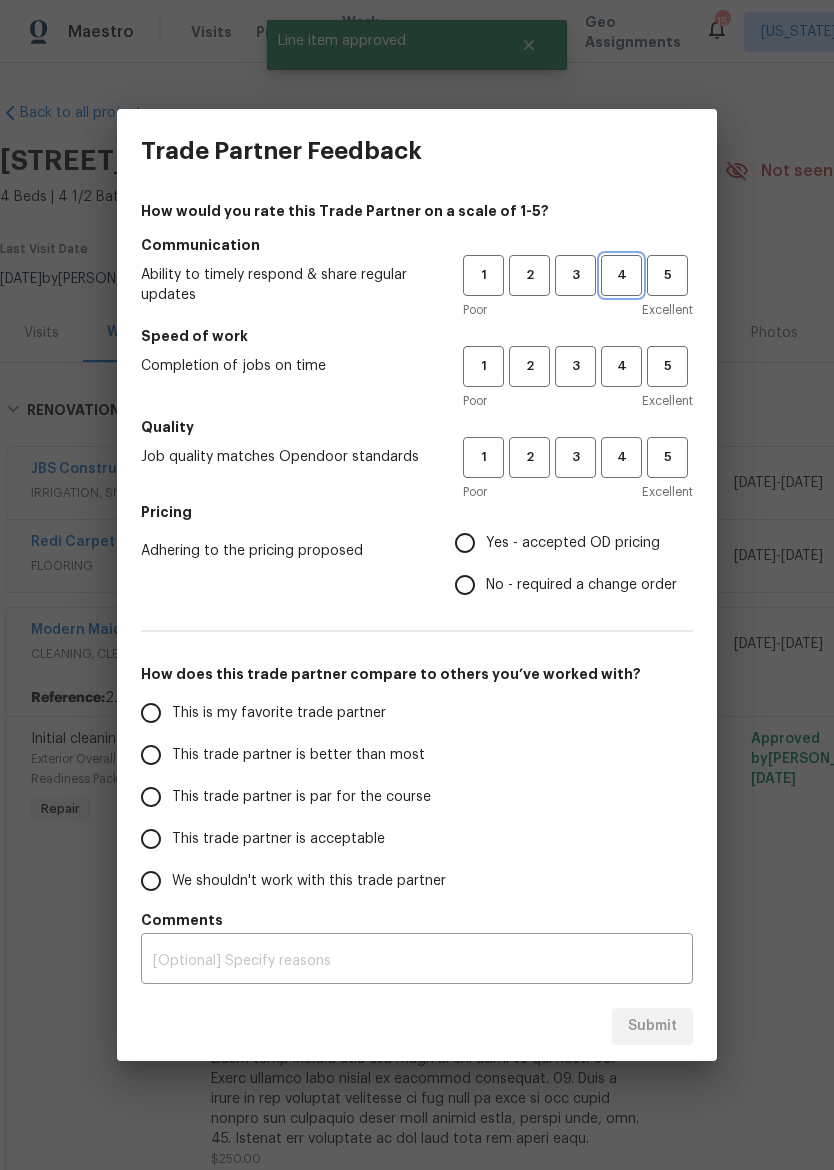 click on "4" at bounding box center (621, 275) 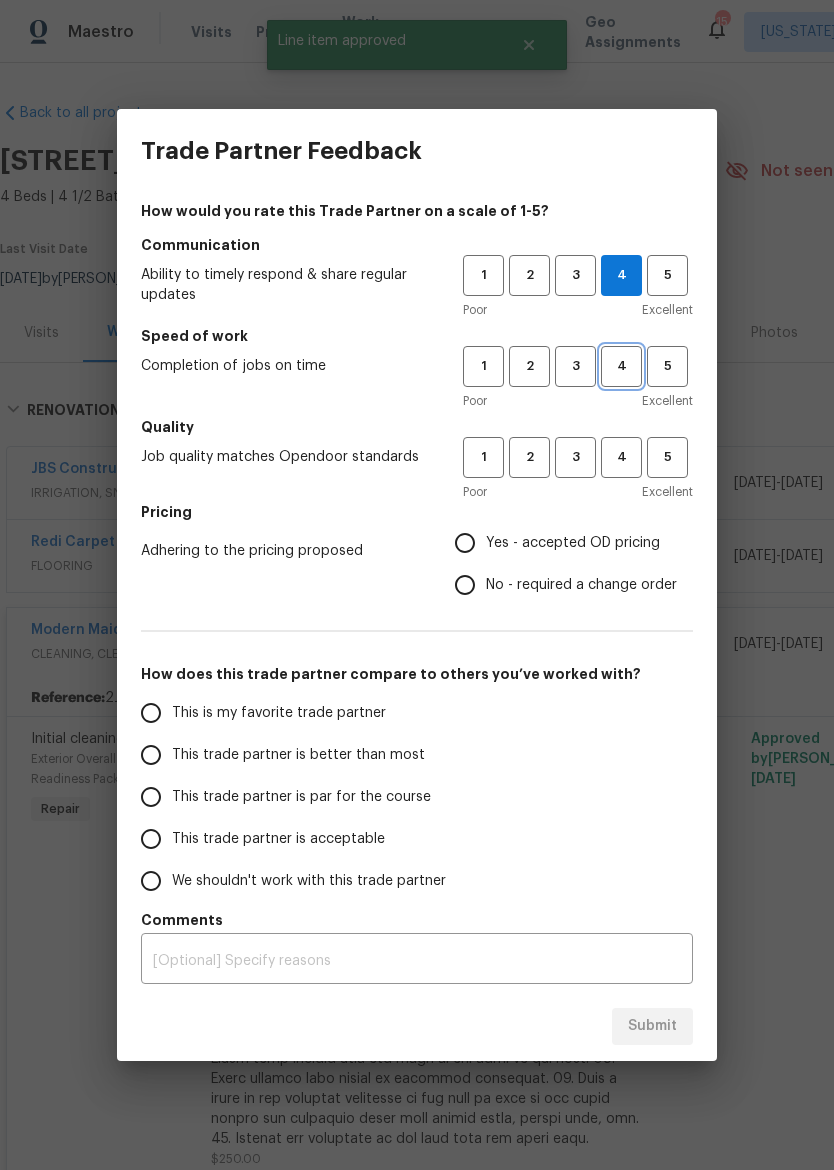 click on "4" at bounding box center (621, 366) 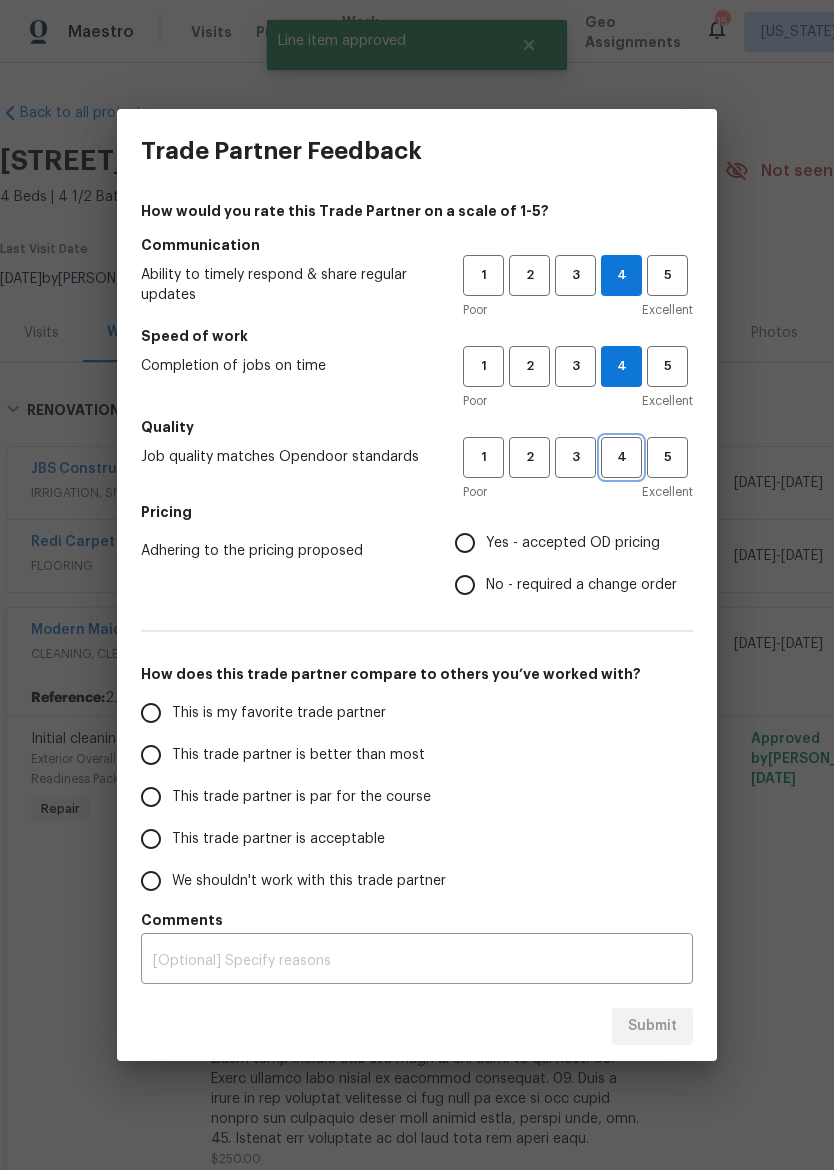 click on "4" at bounding box center [621, 457] 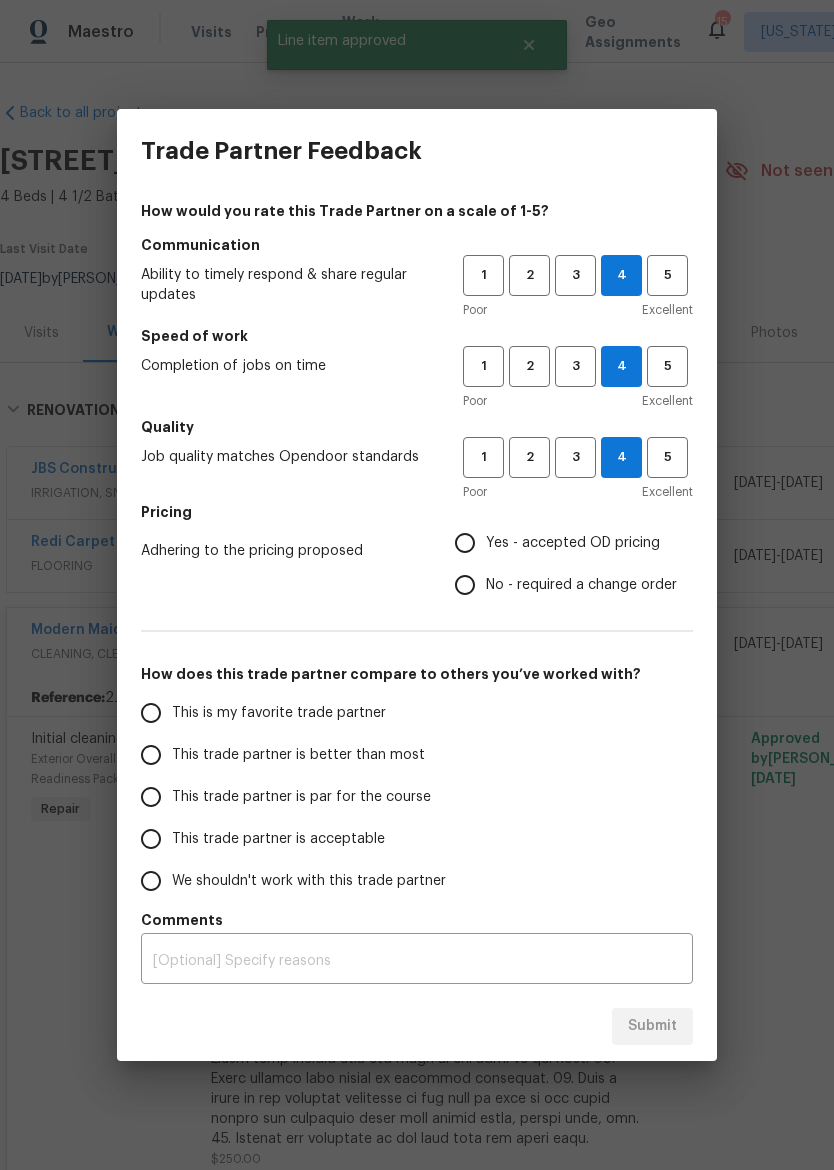 click on "Yes - accepted OD pricing" at bounding box center [573, 543] 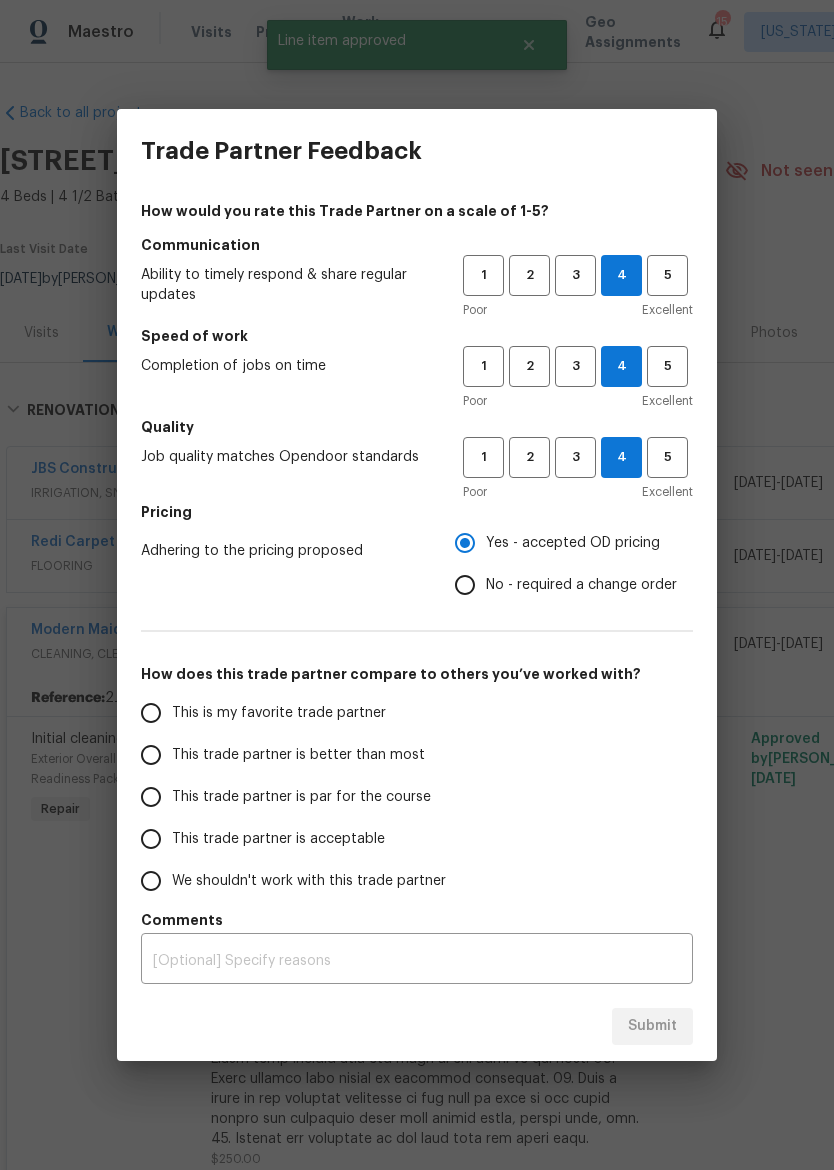 click on "This trade partner is better than most" at bounding box center [288, 755] 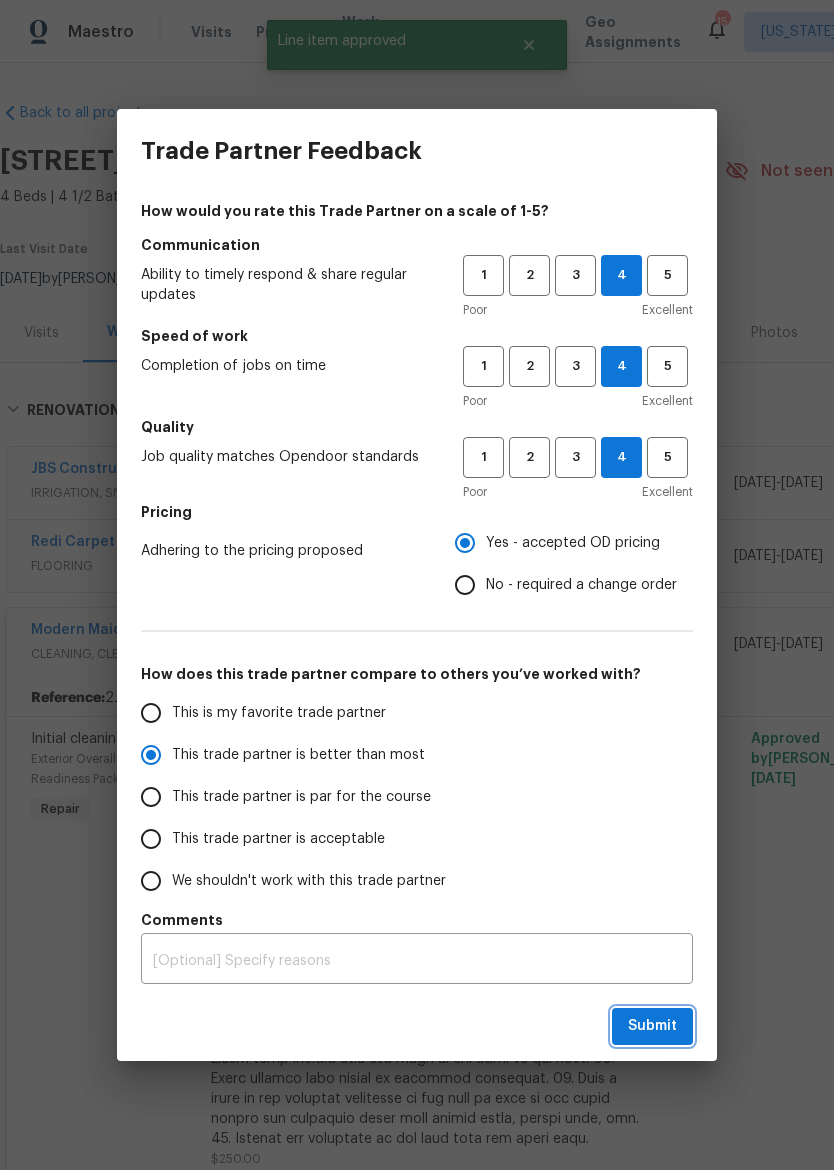 click on "Submit" at bounding box center (652, 1026) 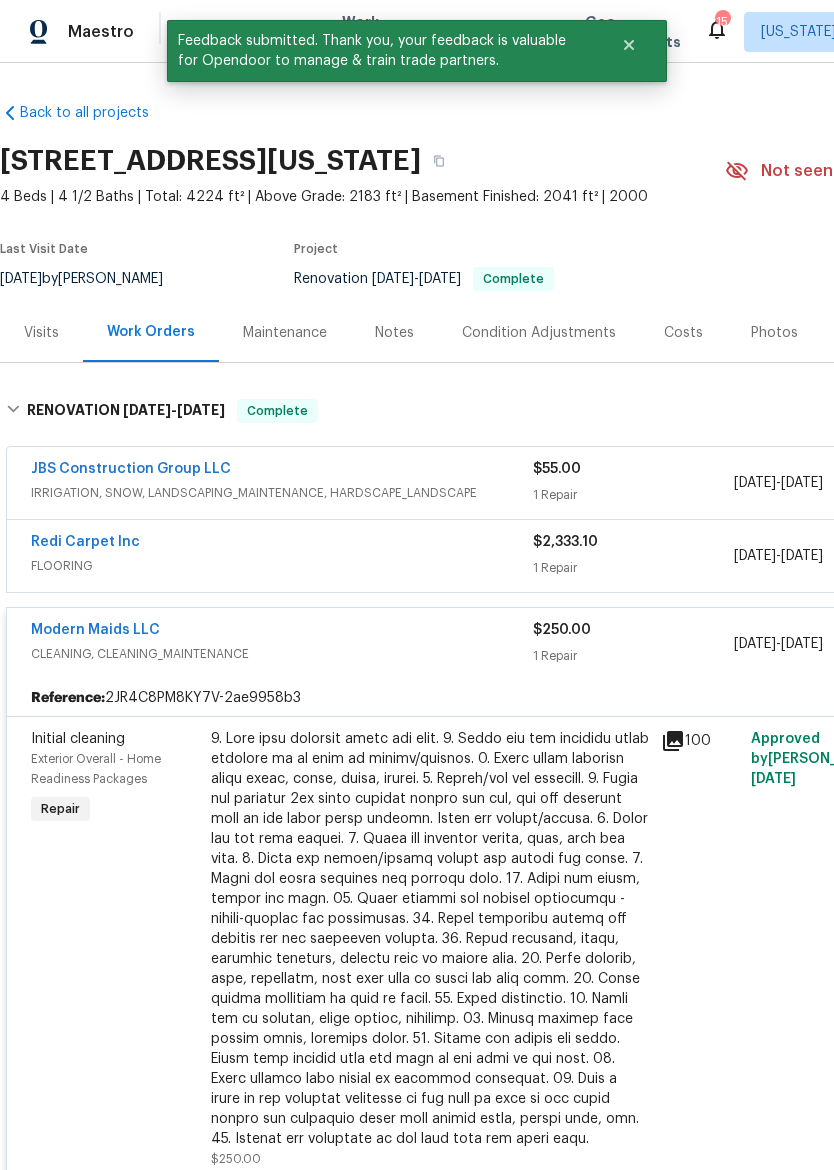 scroll, scrollTop: -1, scrollLeft: -4, axis: both 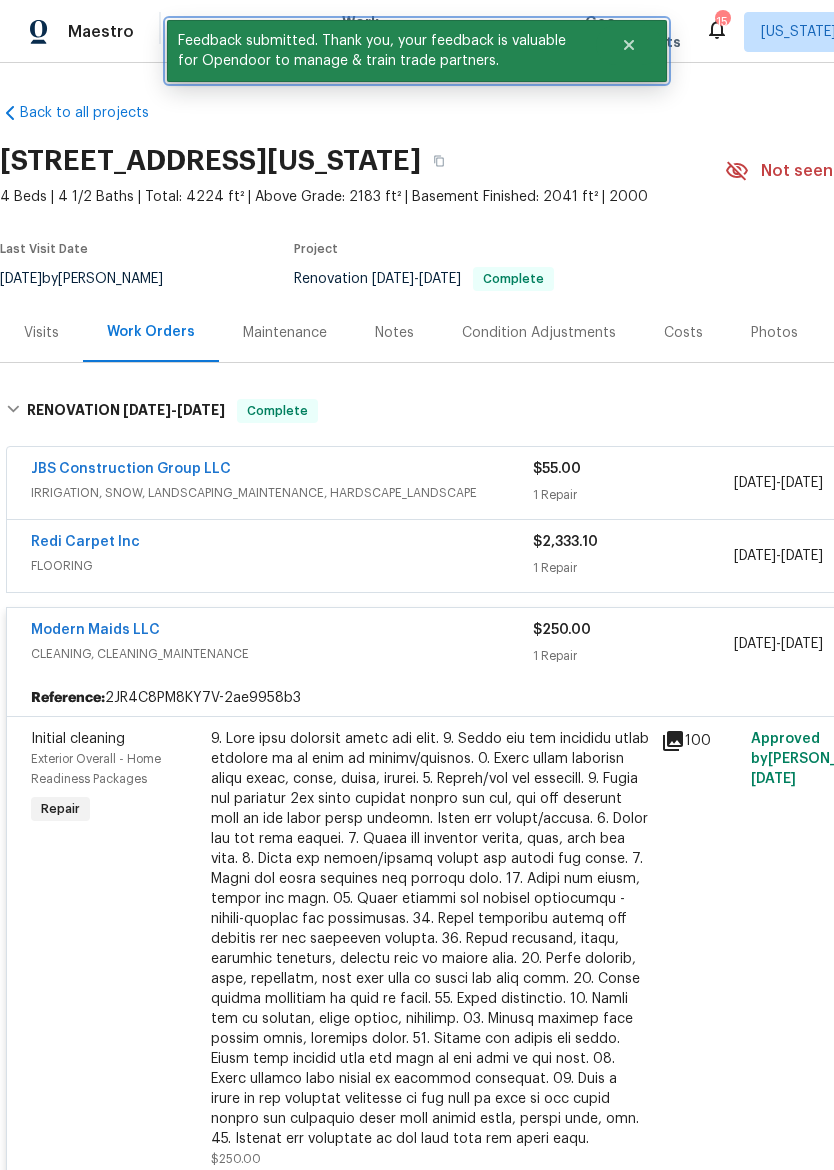 click at bounding box center [629, 45] 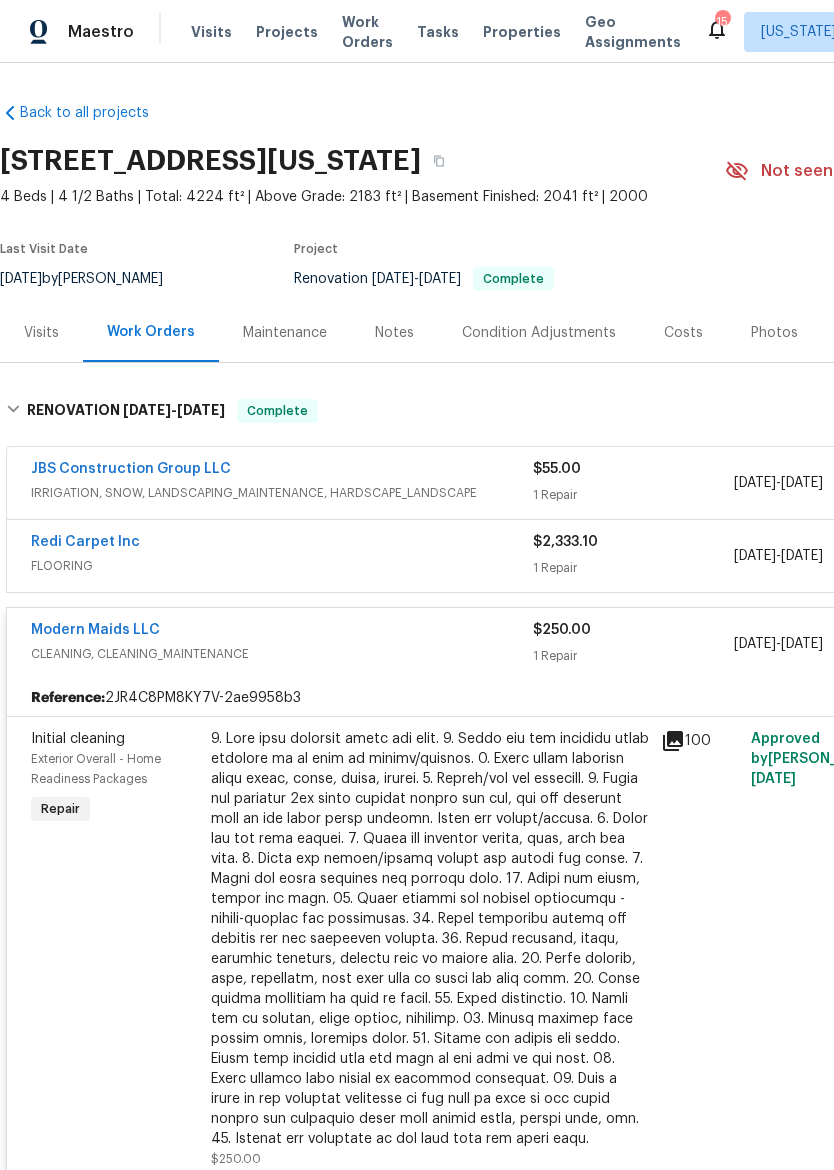 scroll, scrollTop: 0, scrollLeft: 0, axis: both 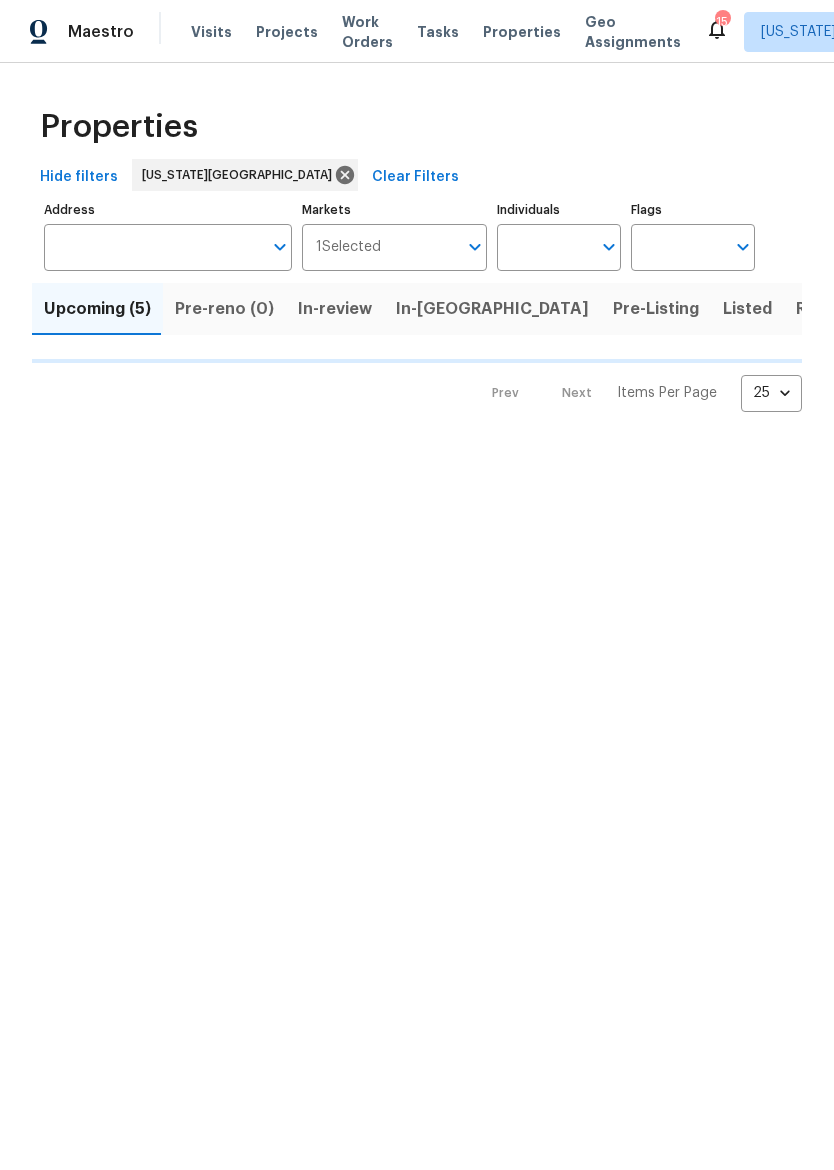 click on "In-review" at bounding box center (335, 309) 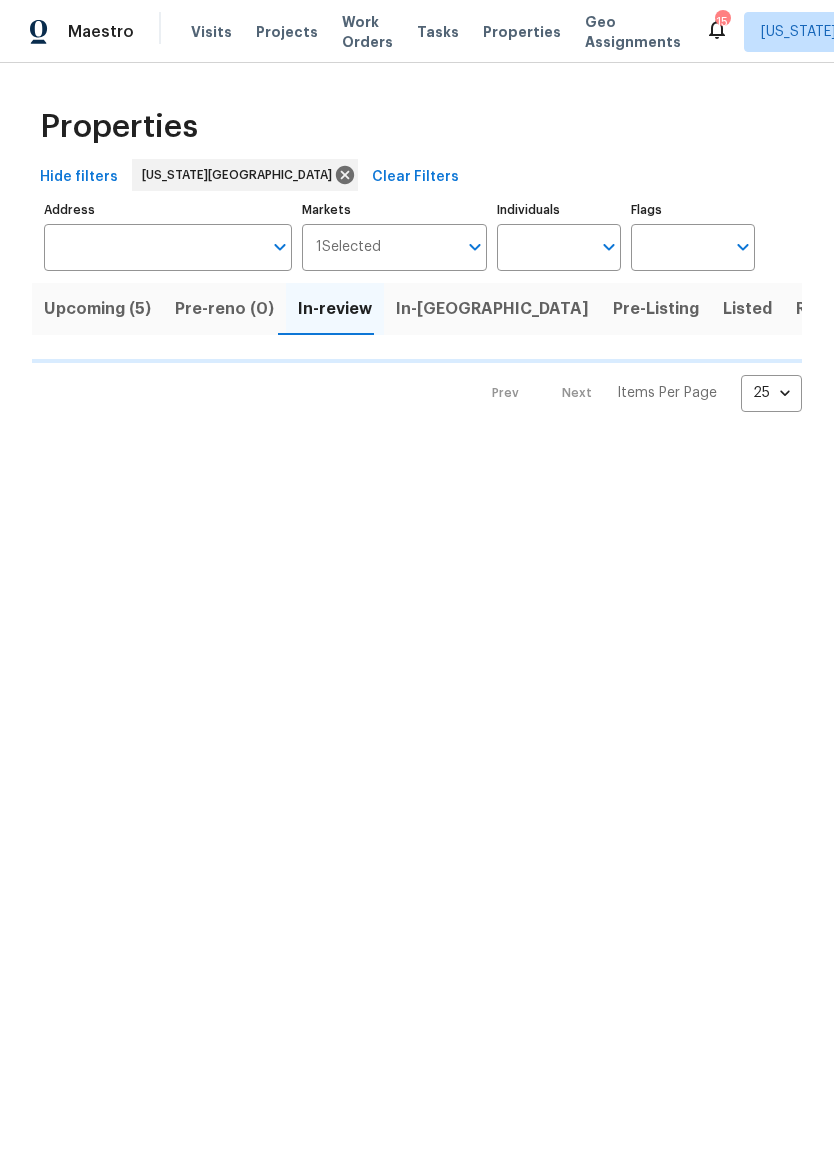 click on "Pre-Listing" at bounding box center (656, 309) 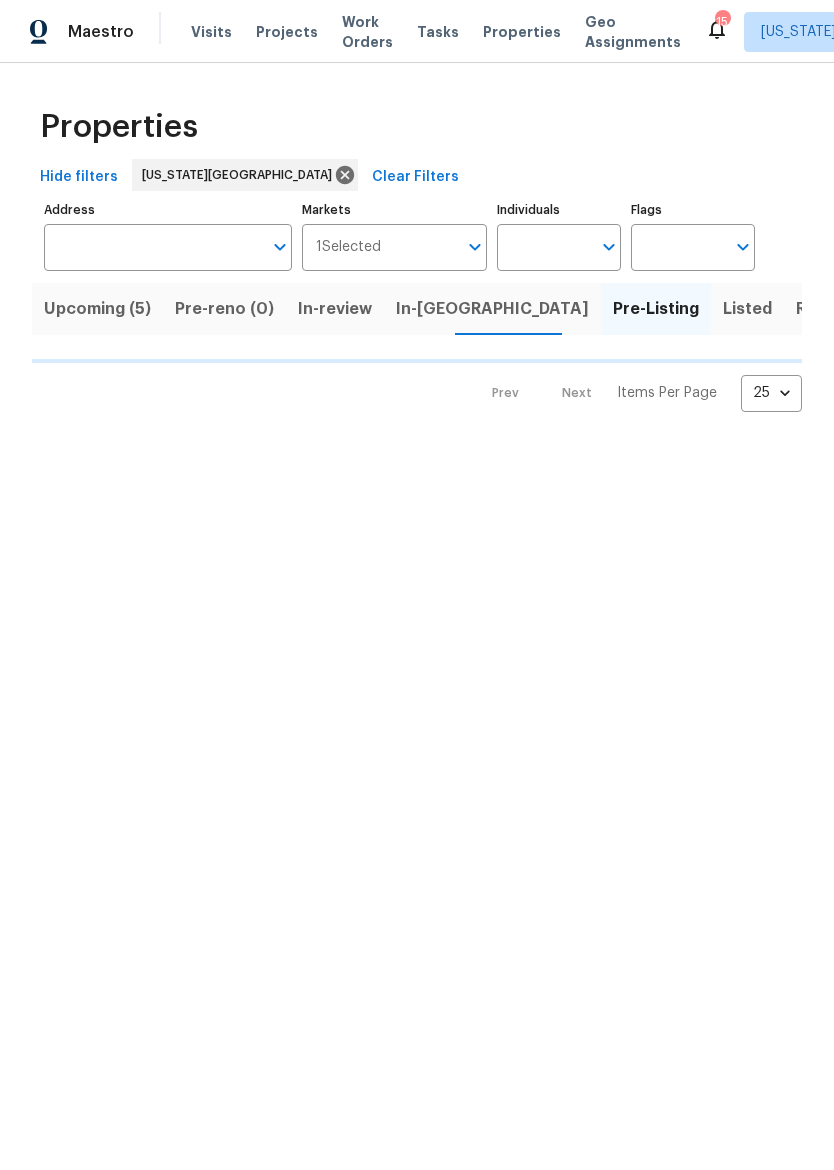 click on "In-[GEOGRAPHIC_DATA]" at bounding box center (492, 309) 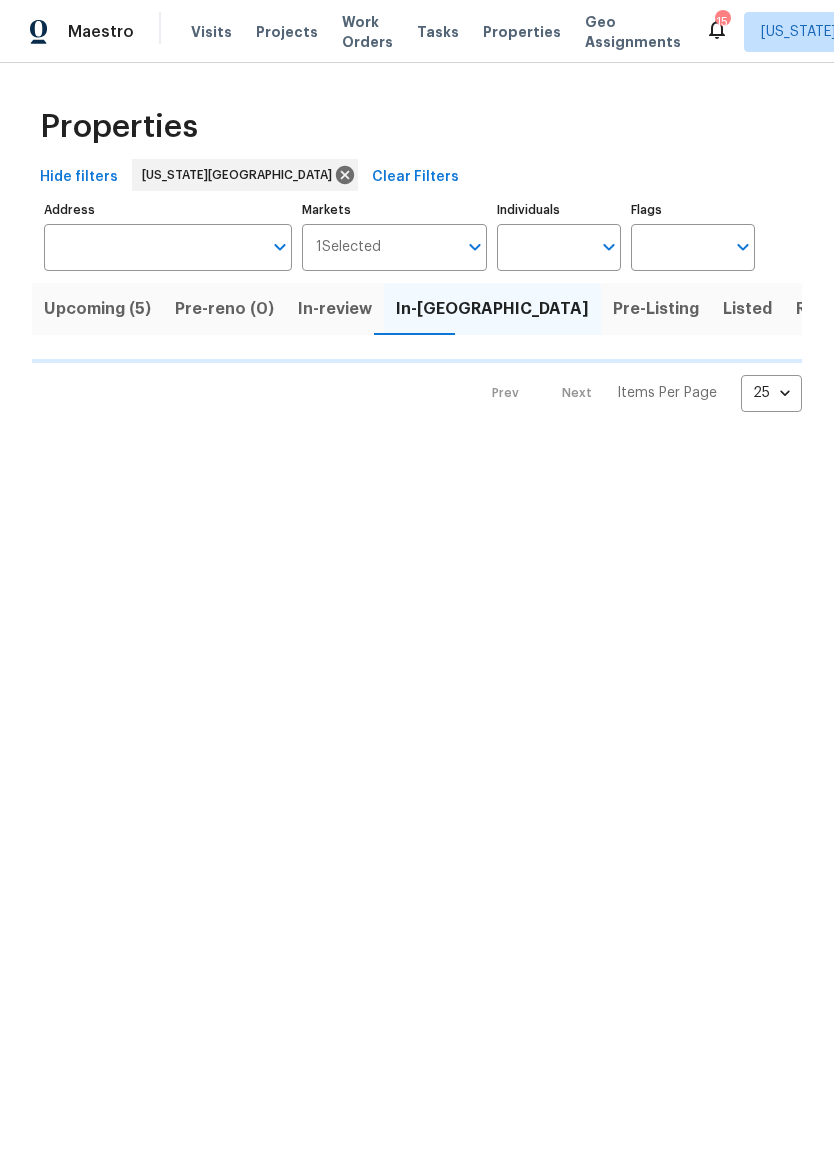click on "Upcoming (5)" at bounding box center (97, 309) 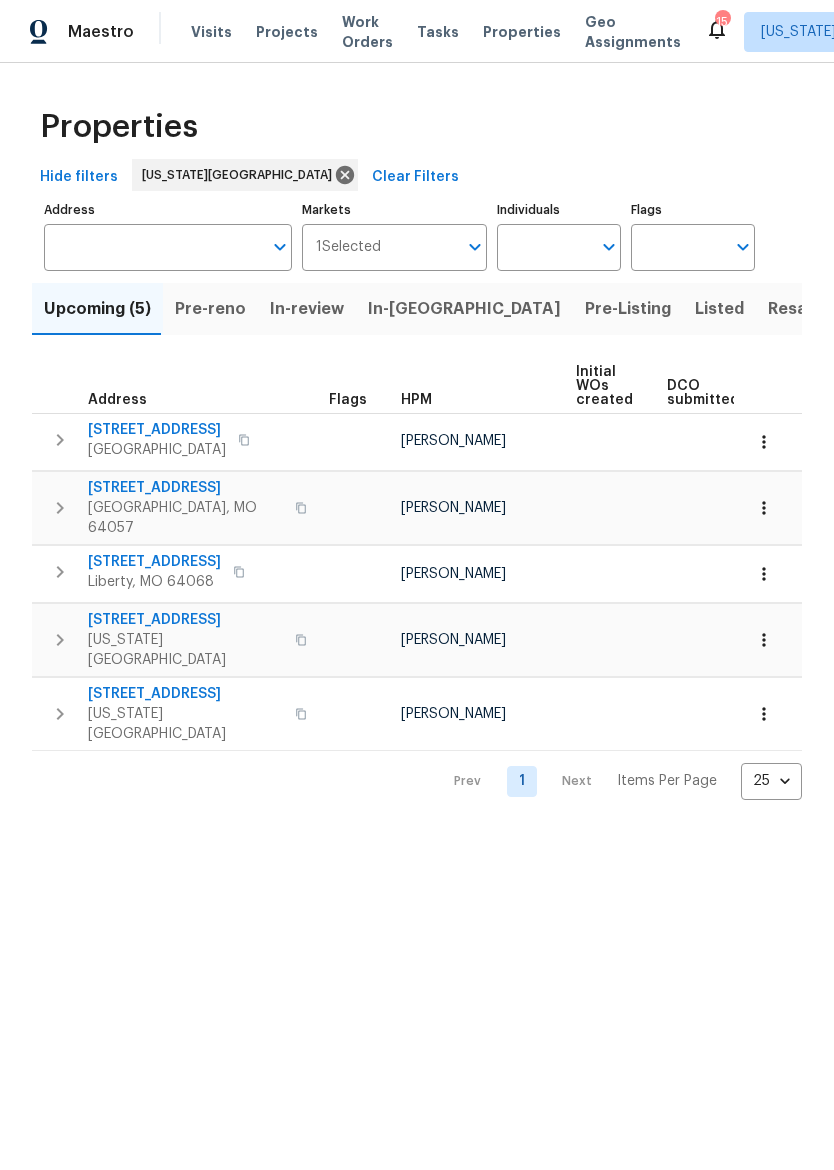 scroll, scrollTop: 0, scrollLeft: 0, axis: both 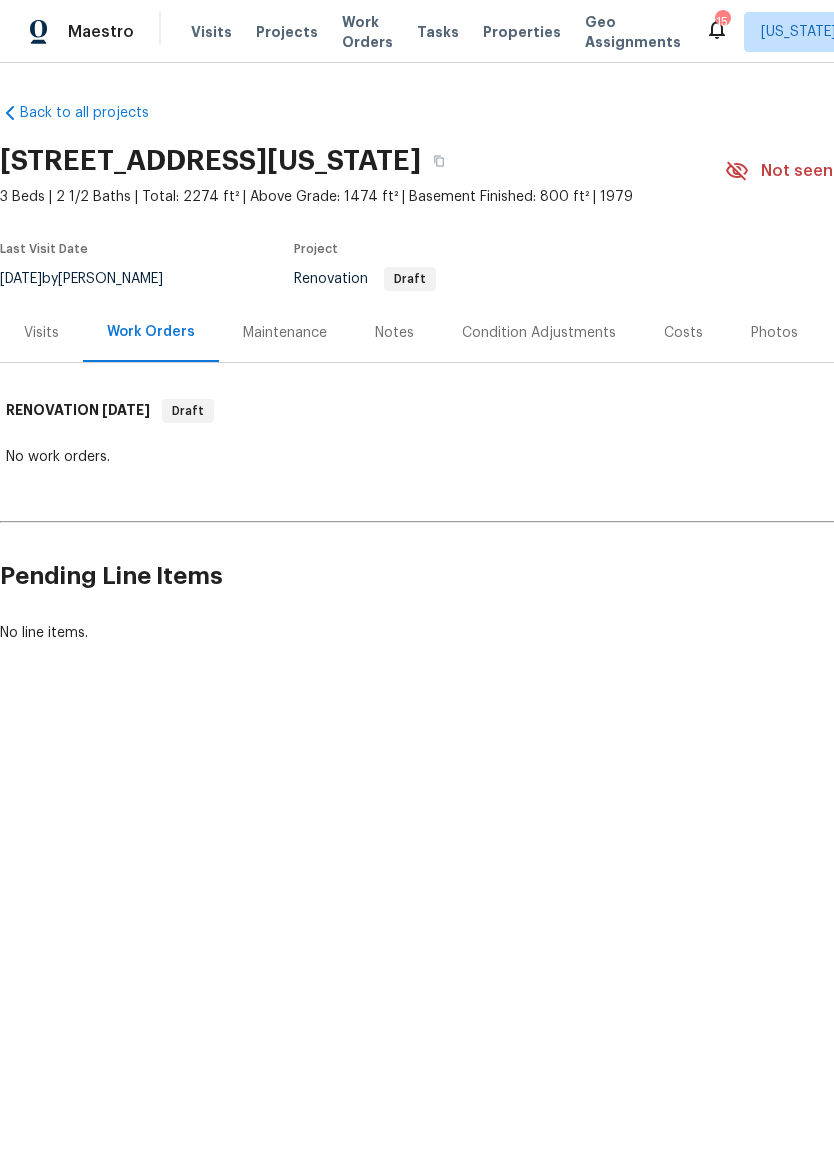 click on "Visits" at bounding box center [41, 333] 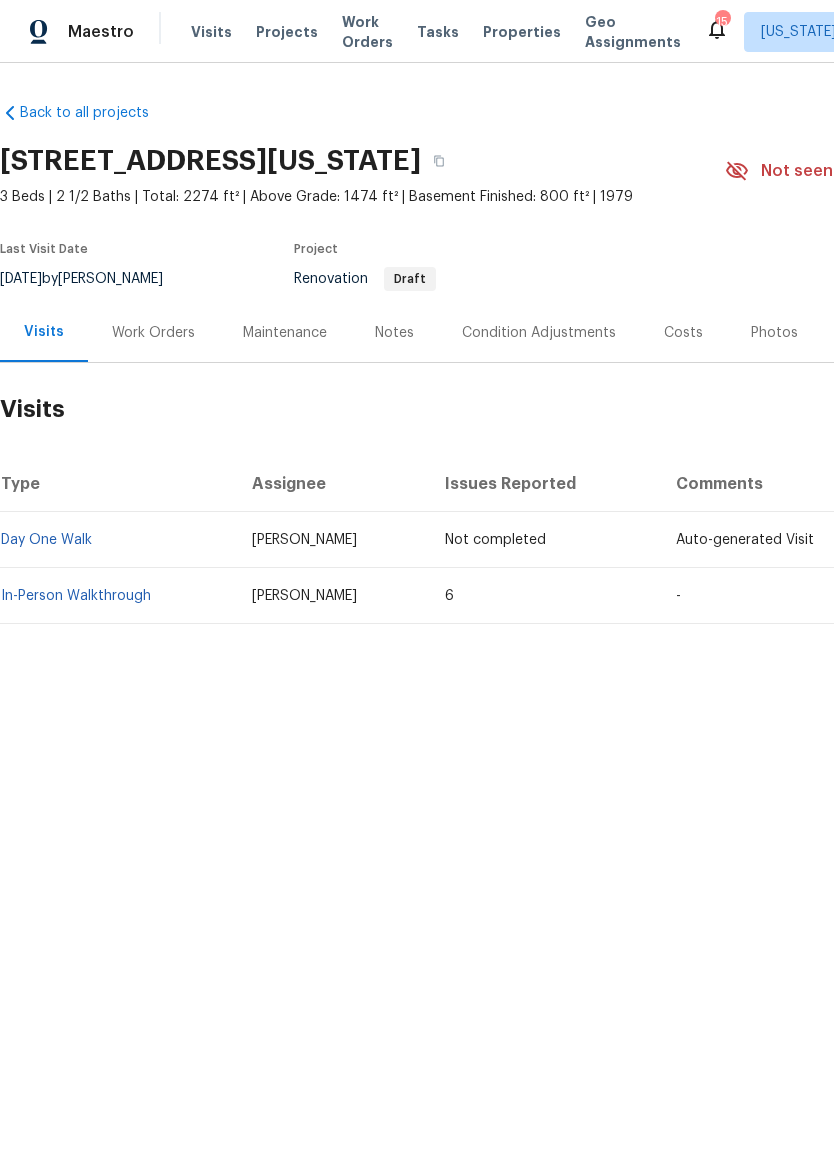 click on "In-Person Walkthrough" at bounding box center (76, 596) 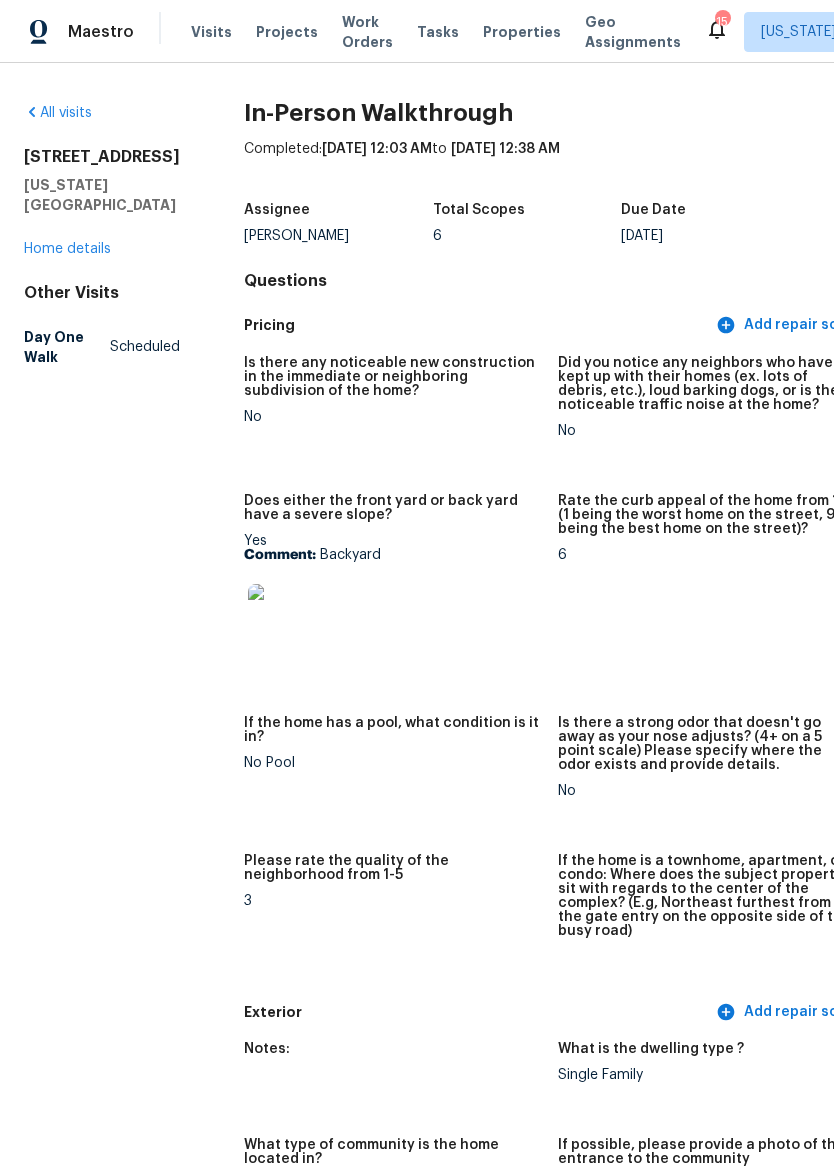click at bounding box center [280, 616] 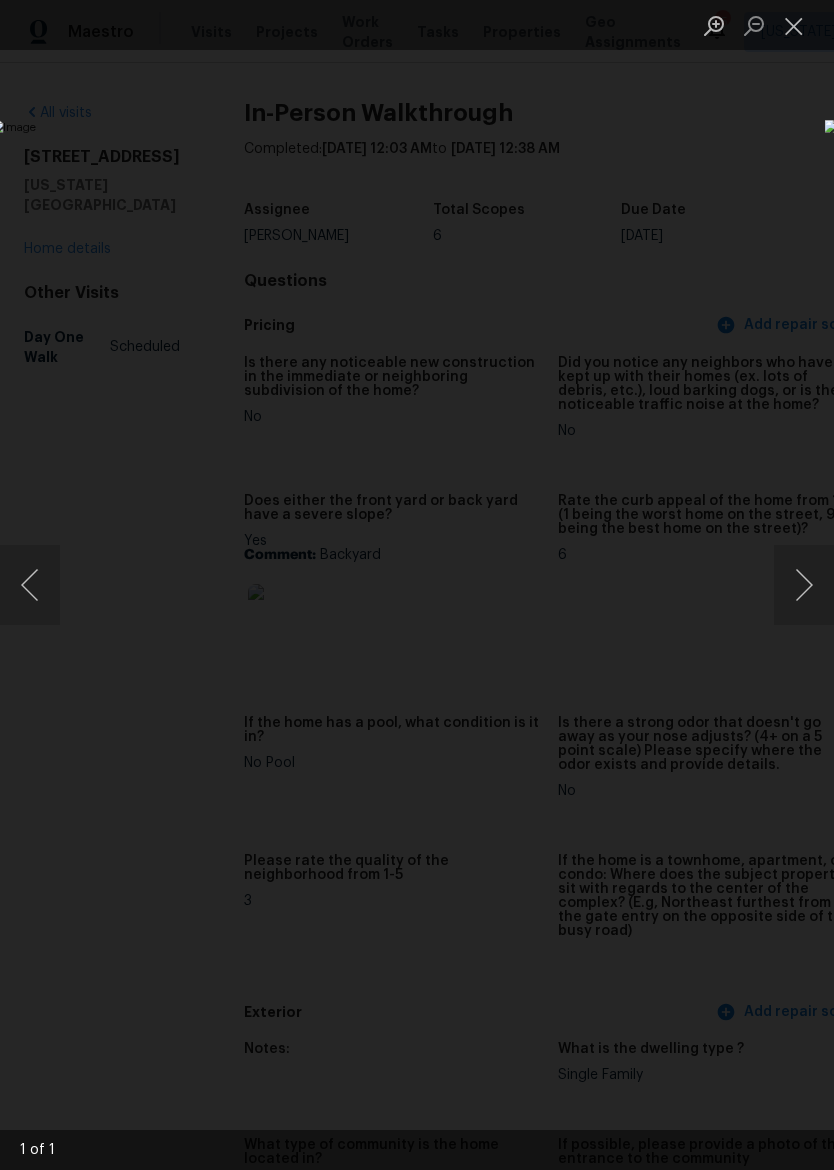 click at bounding box center [794, 25] 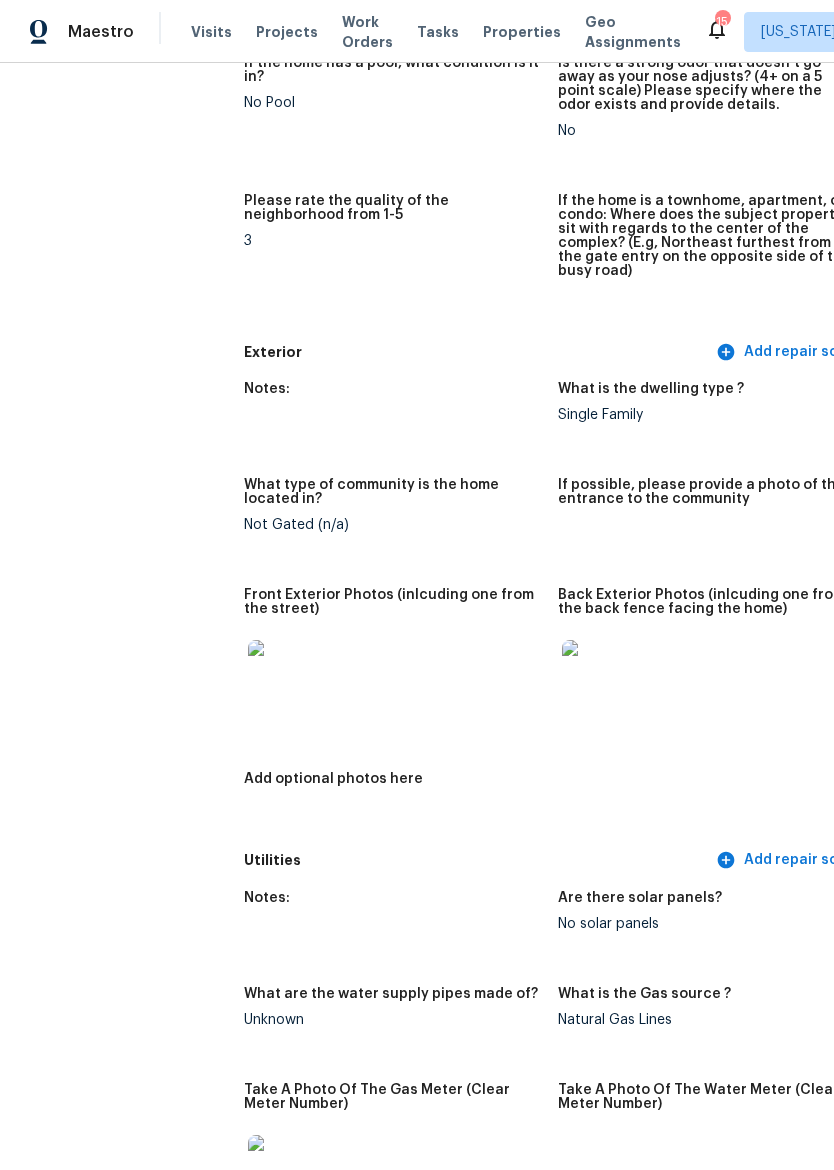 scroll, scrollTop: 660, scrollLeft: 0, axis: vertical 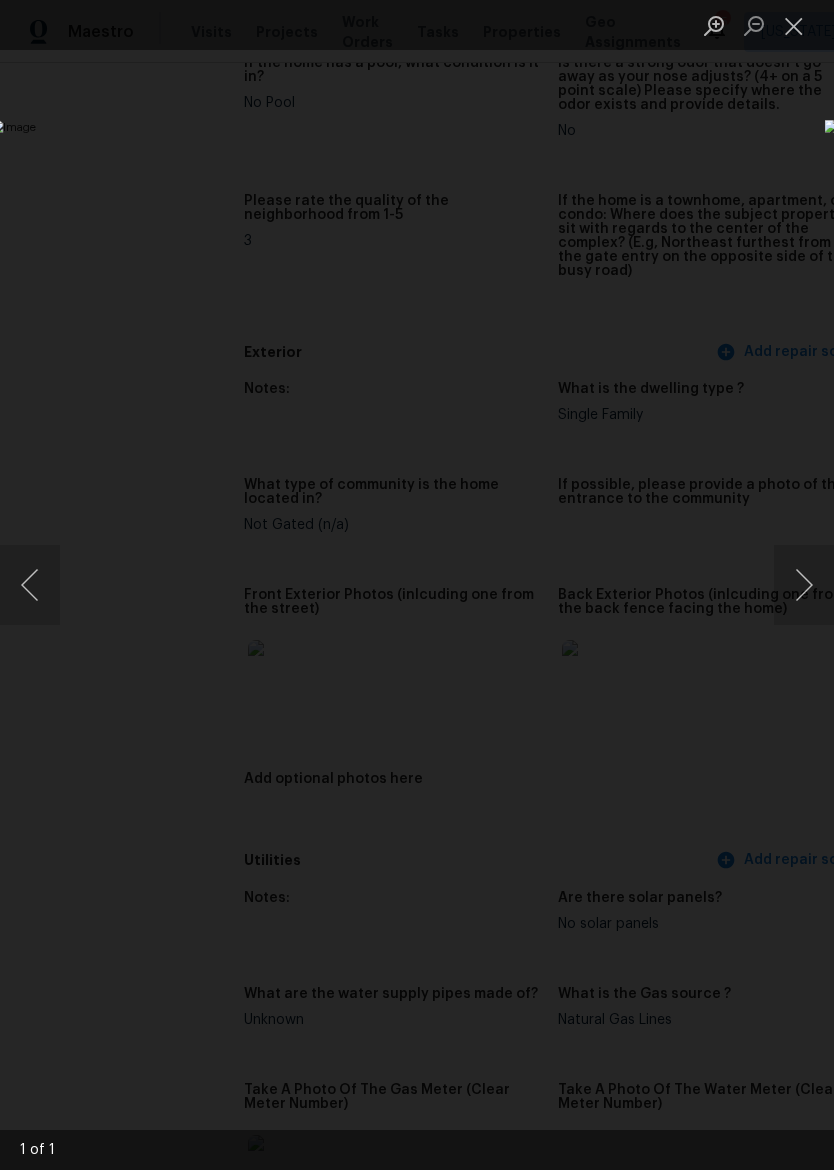 click at bounding box center (794, 25) 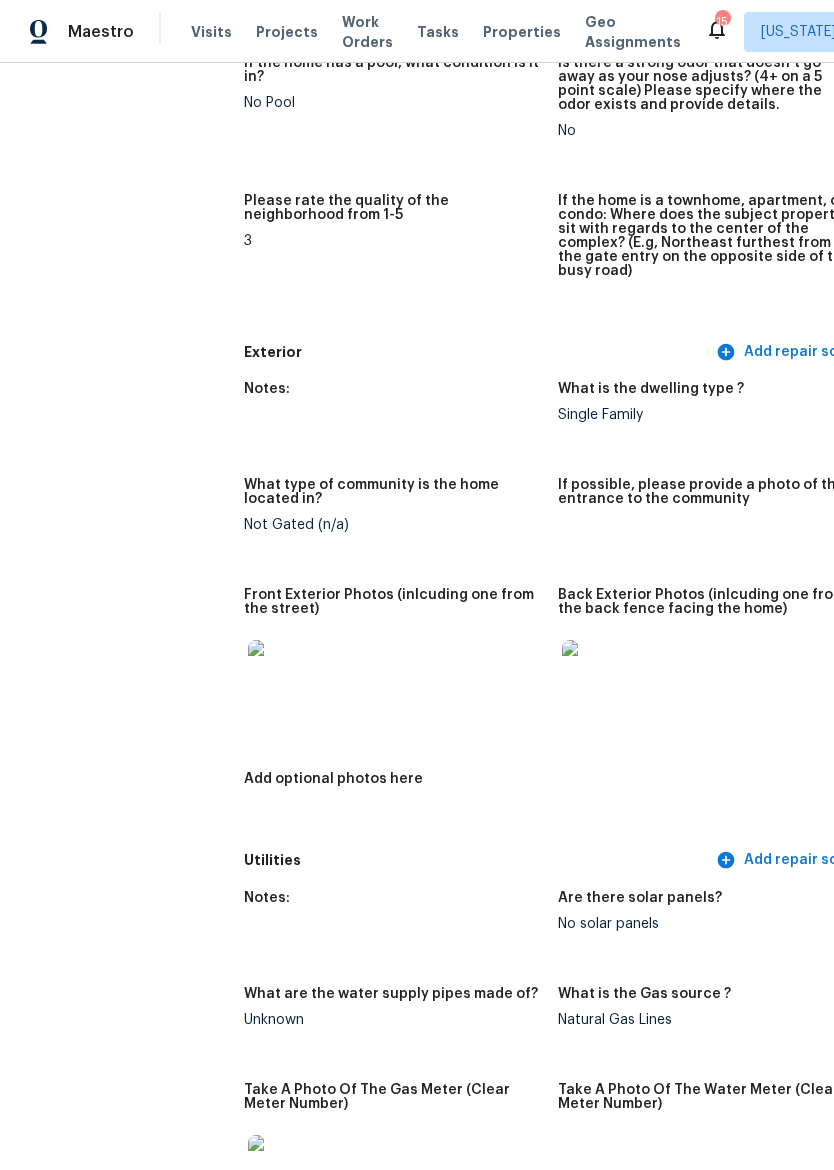 click on "Maestro" at bounding box center (67, 32) 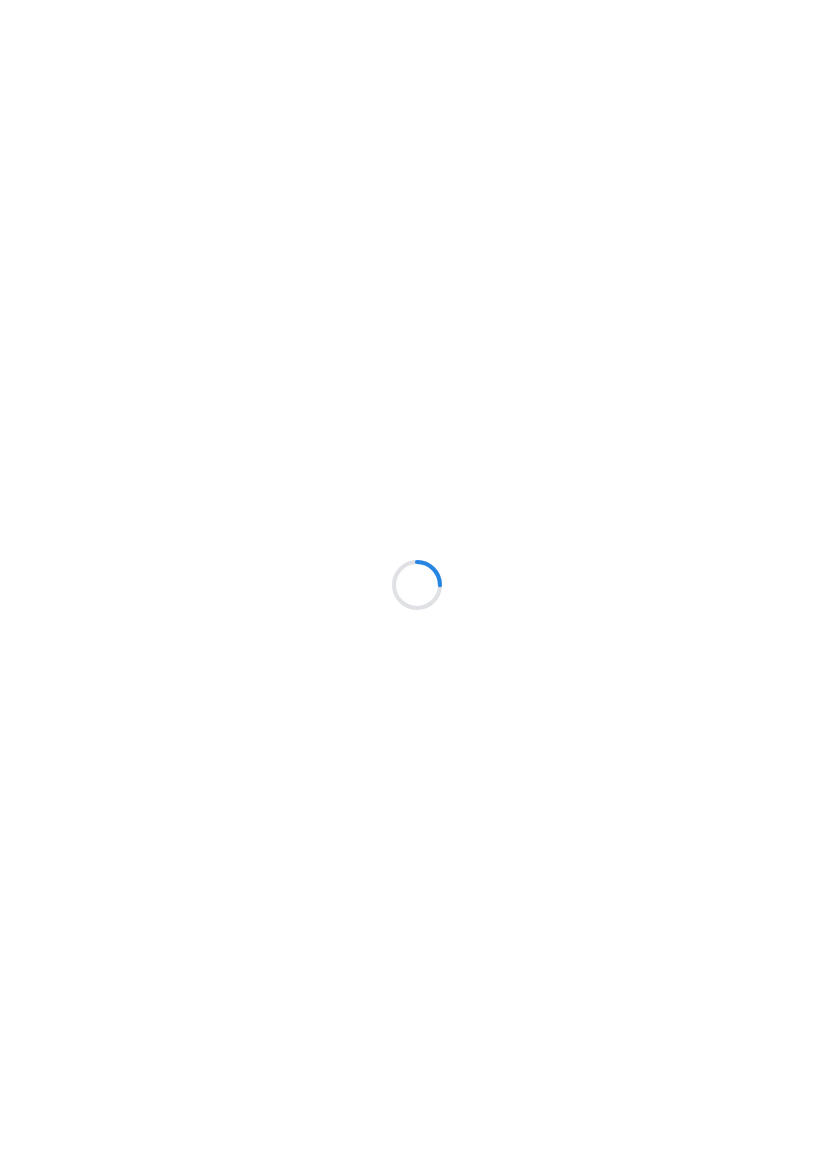 scroll, scrollTop: 0, scrollLeft: 0, axis: both 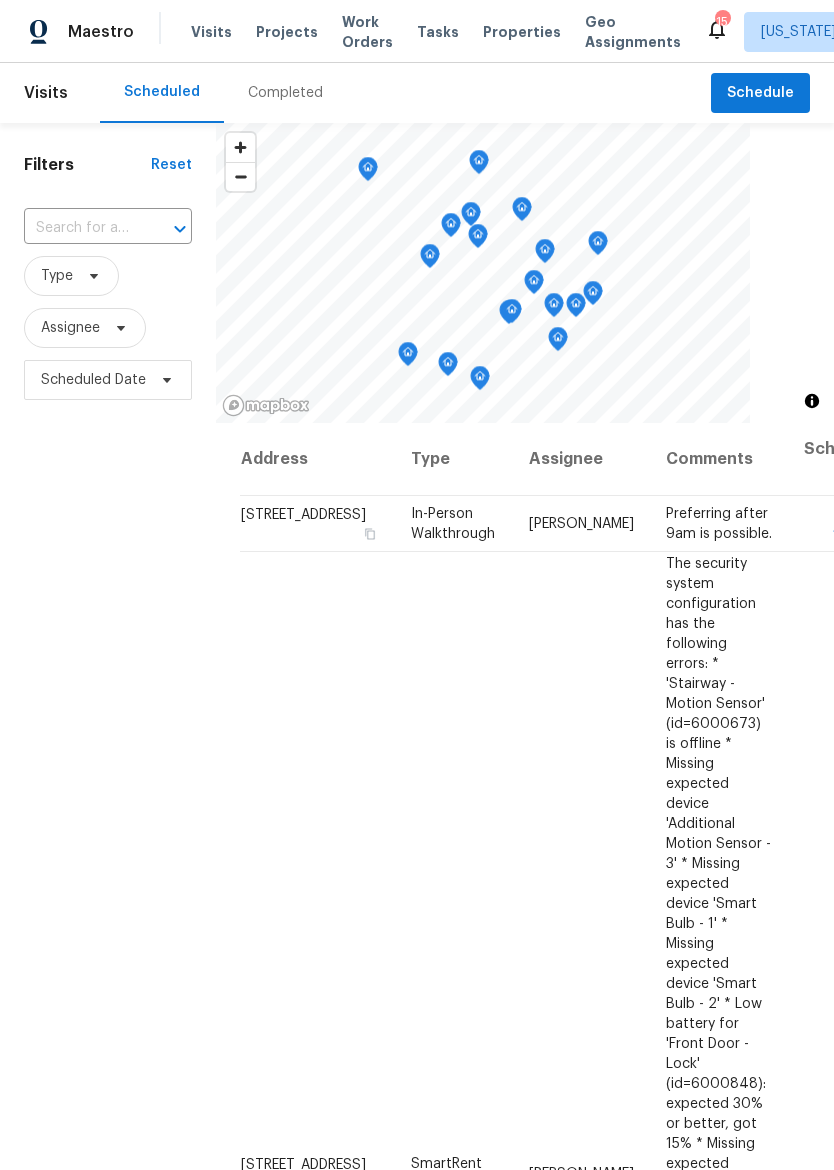click on "Properties" at bounding box center [522, 32] 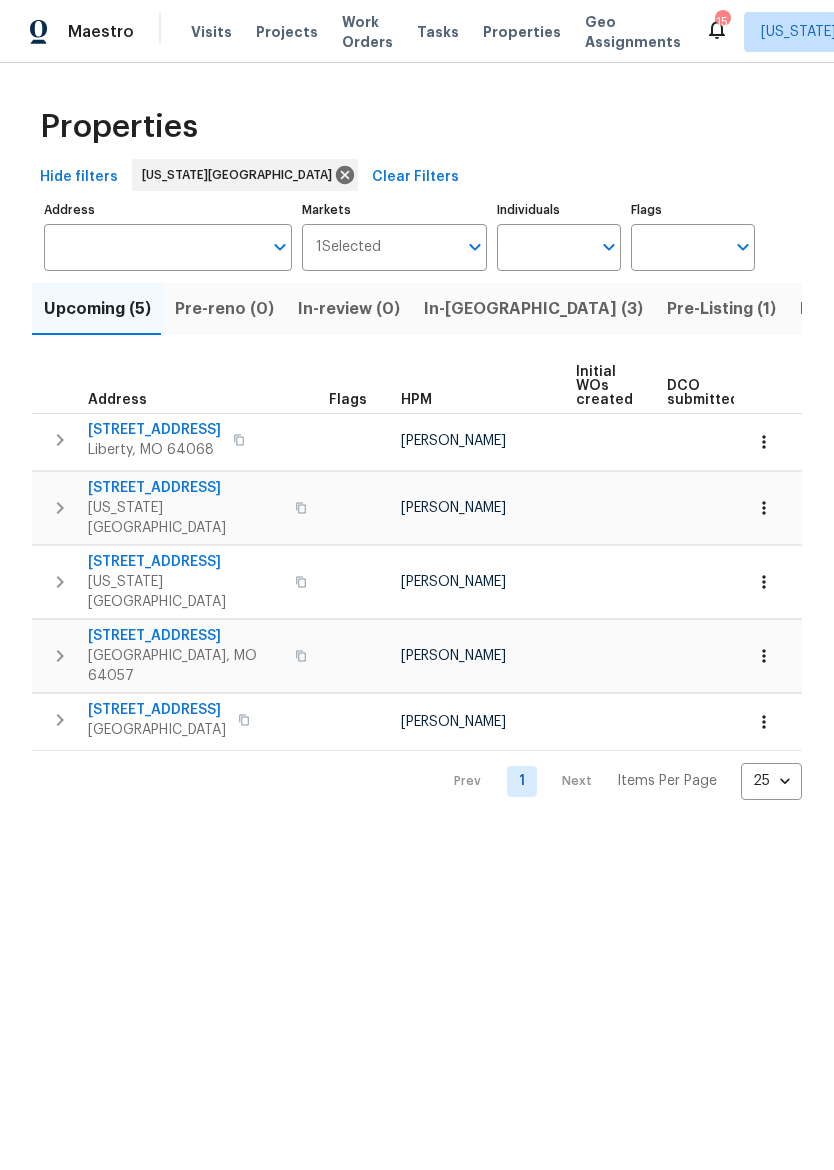 click on "In-reno (3)" at bounding box center (533, 309) 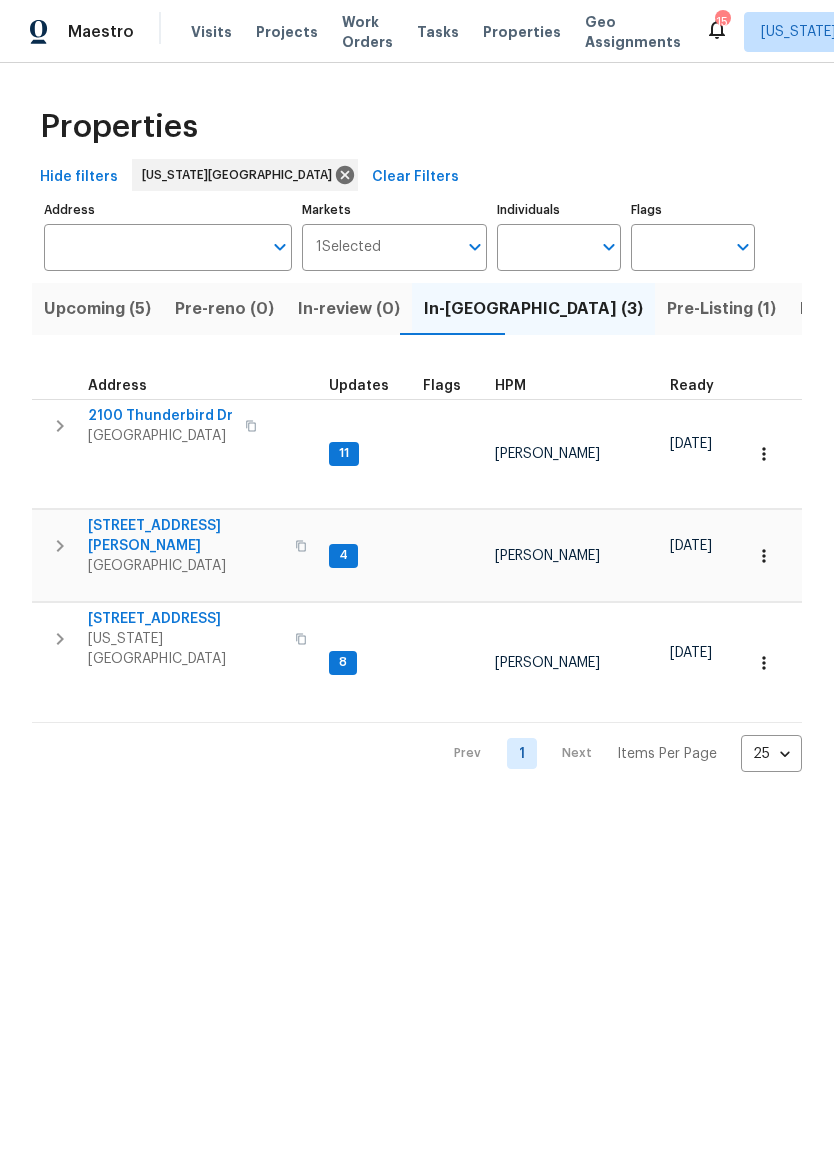 scroll, scrollTop: 0, scrollLeft: 0, axis: both 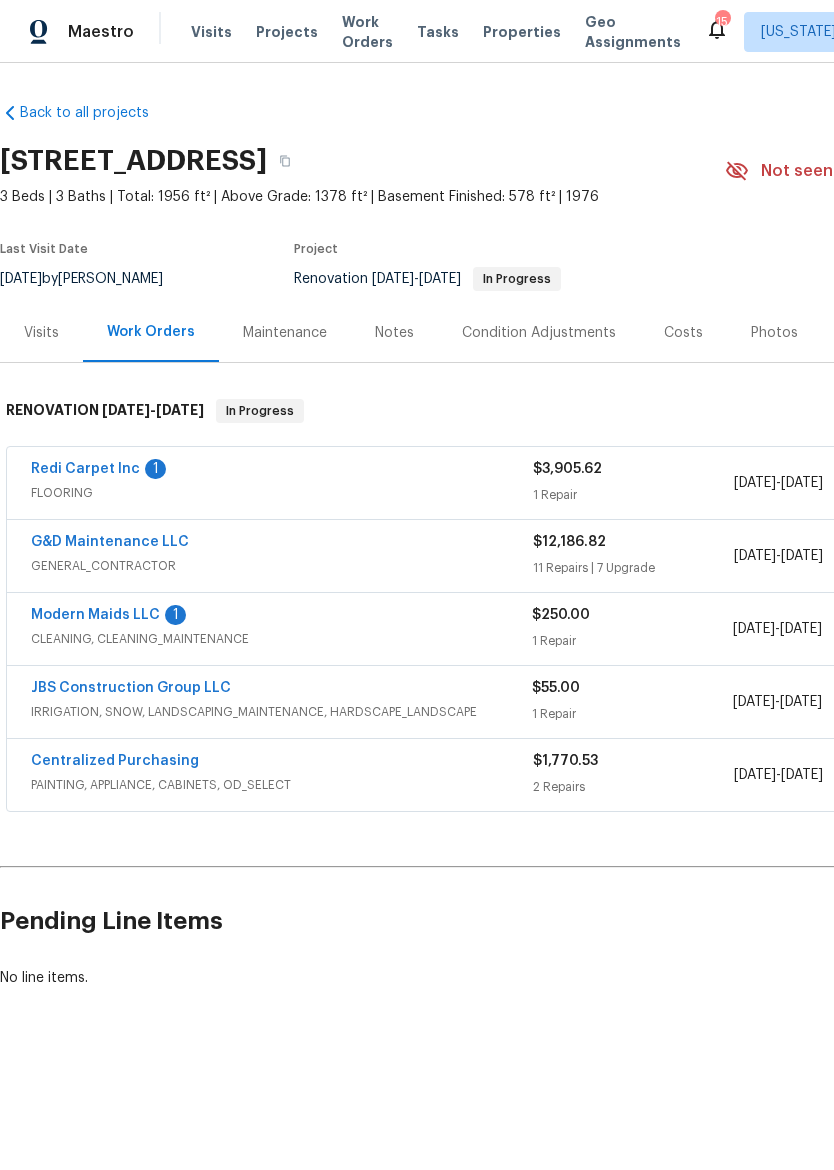 click on "Redi Carpet Inc" at bounding box center [85, 469] 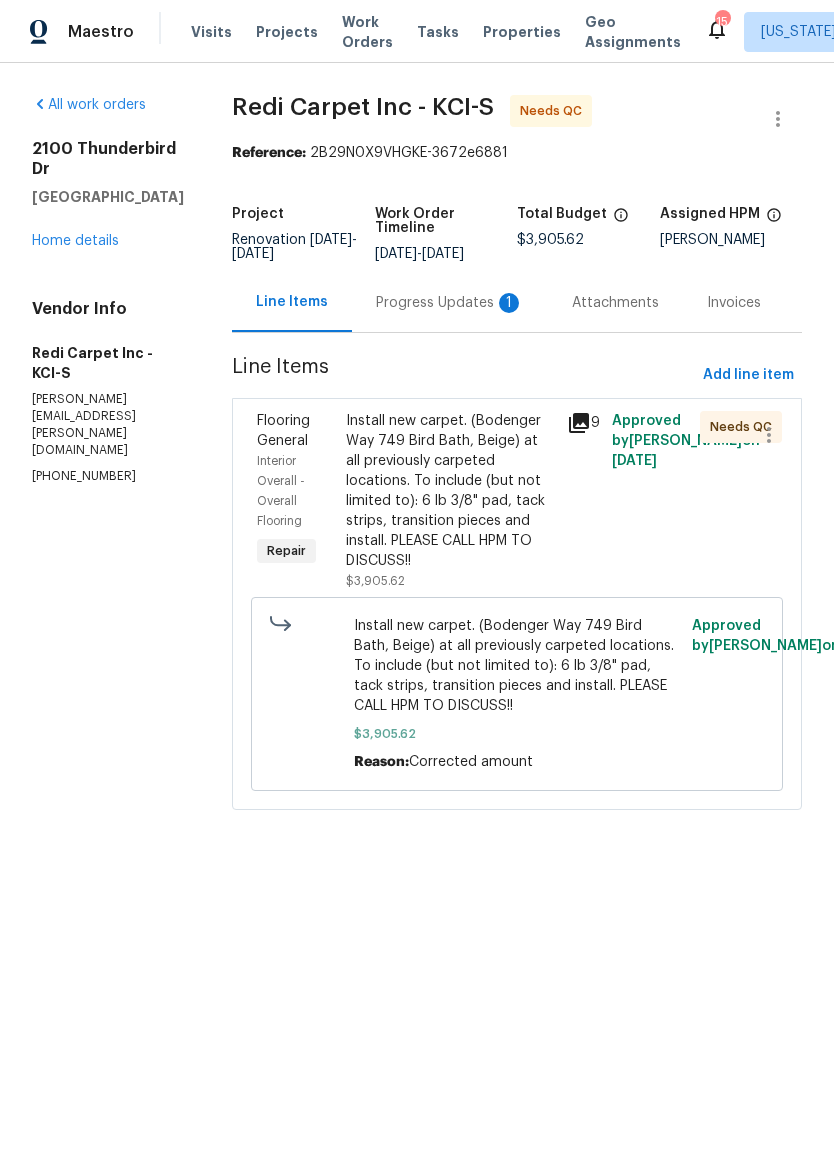 click on "Progress Updates 1" at bounding box center (450, 302) 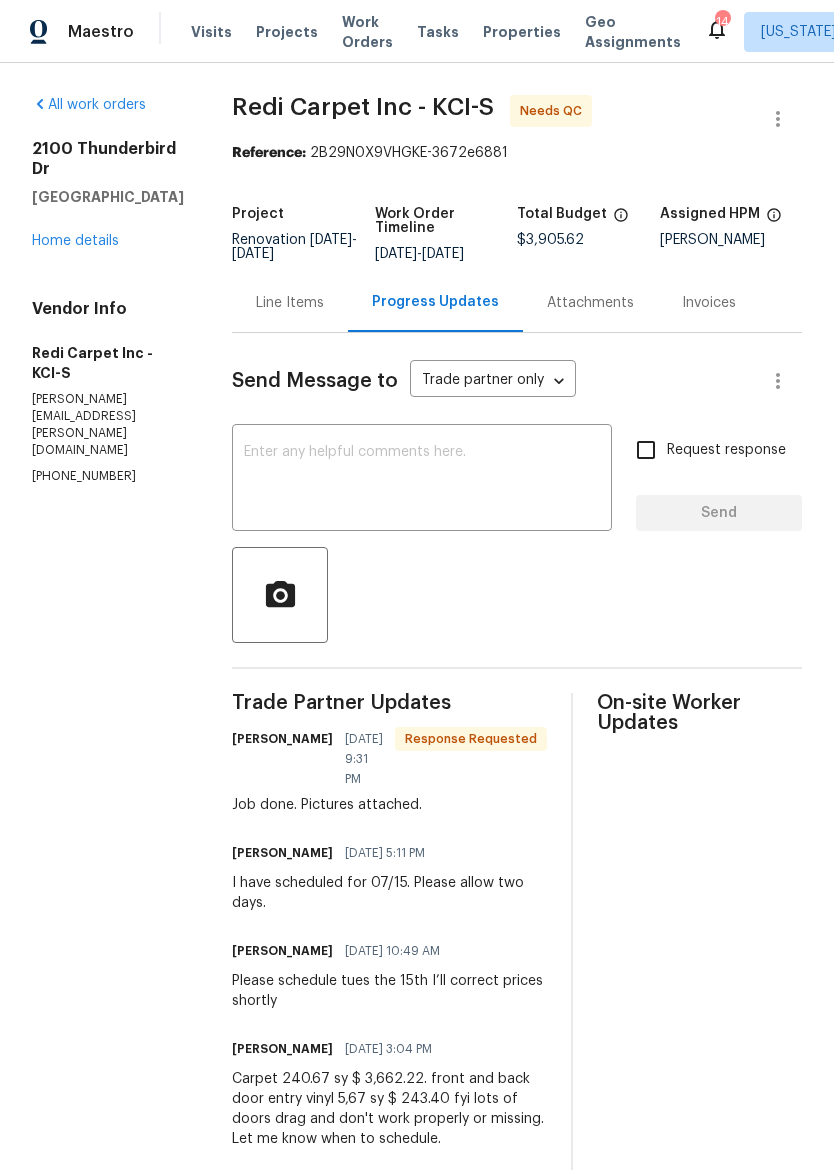 click on "Home details" at bounding box center [75, 241] 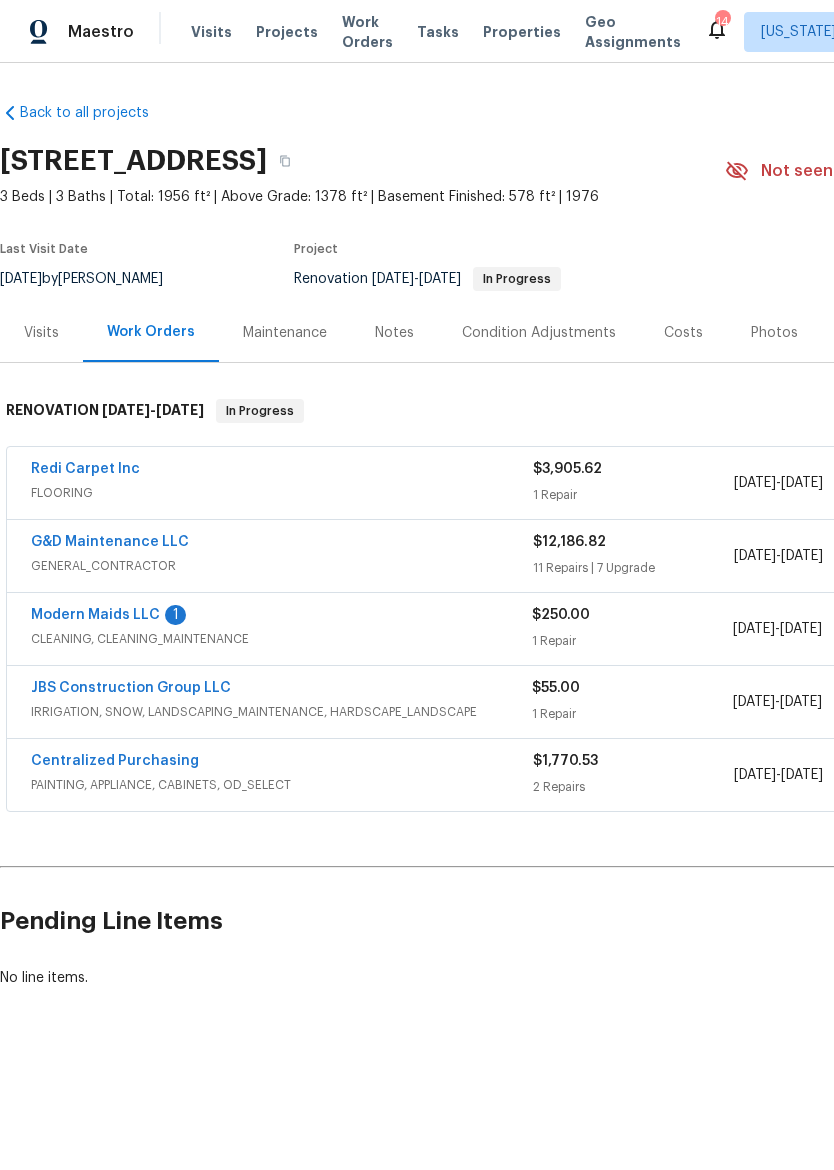 click on "Redi Carpet Inc FLOORING $3,905.62 1 Repair [DATE]  -  [DATE] Needs QC" at bounding box center [565, 483] 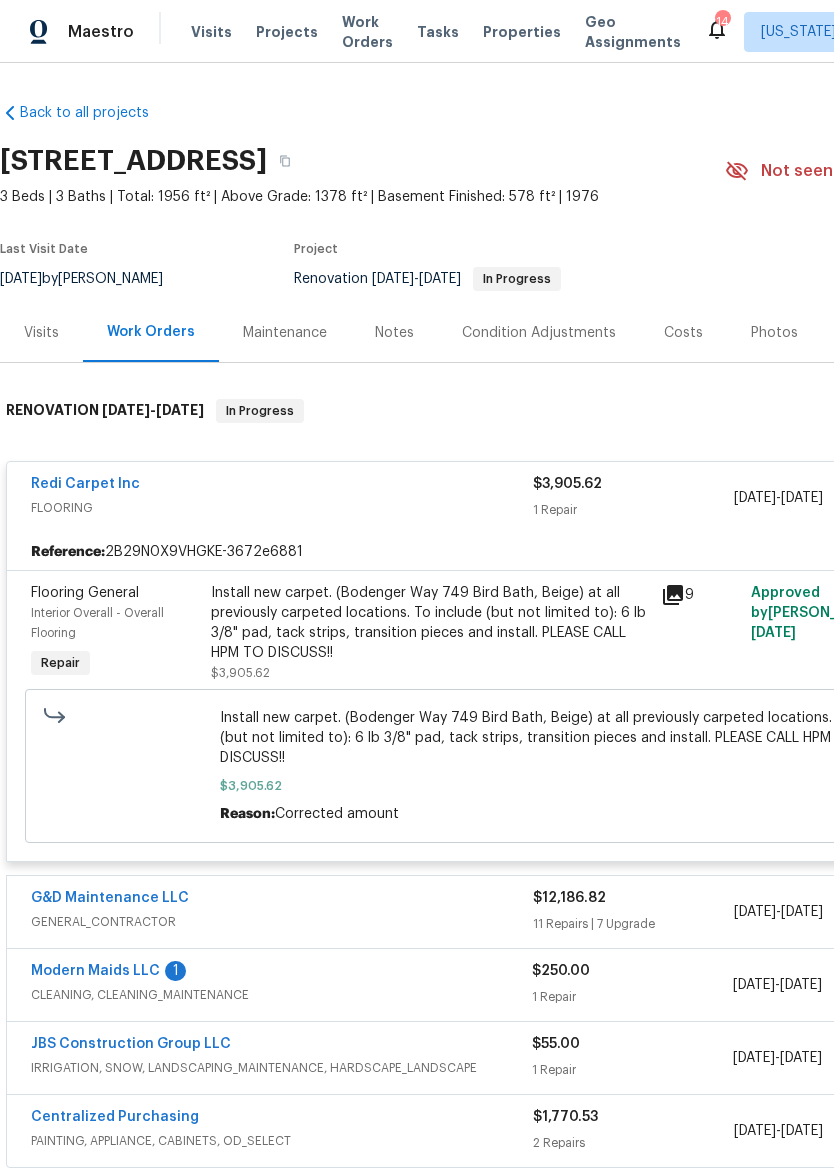 click on "Install new carpet. (Bodenger Way 749 Bird Bath, Beige) at all previously carpeted locations. To include (but not limited to): 6 lb 3/8" pad, tack strips, transition pieces and install.
PLEASE CALL HPM TO DISCUSS!!" at bounding box center [430, 623] 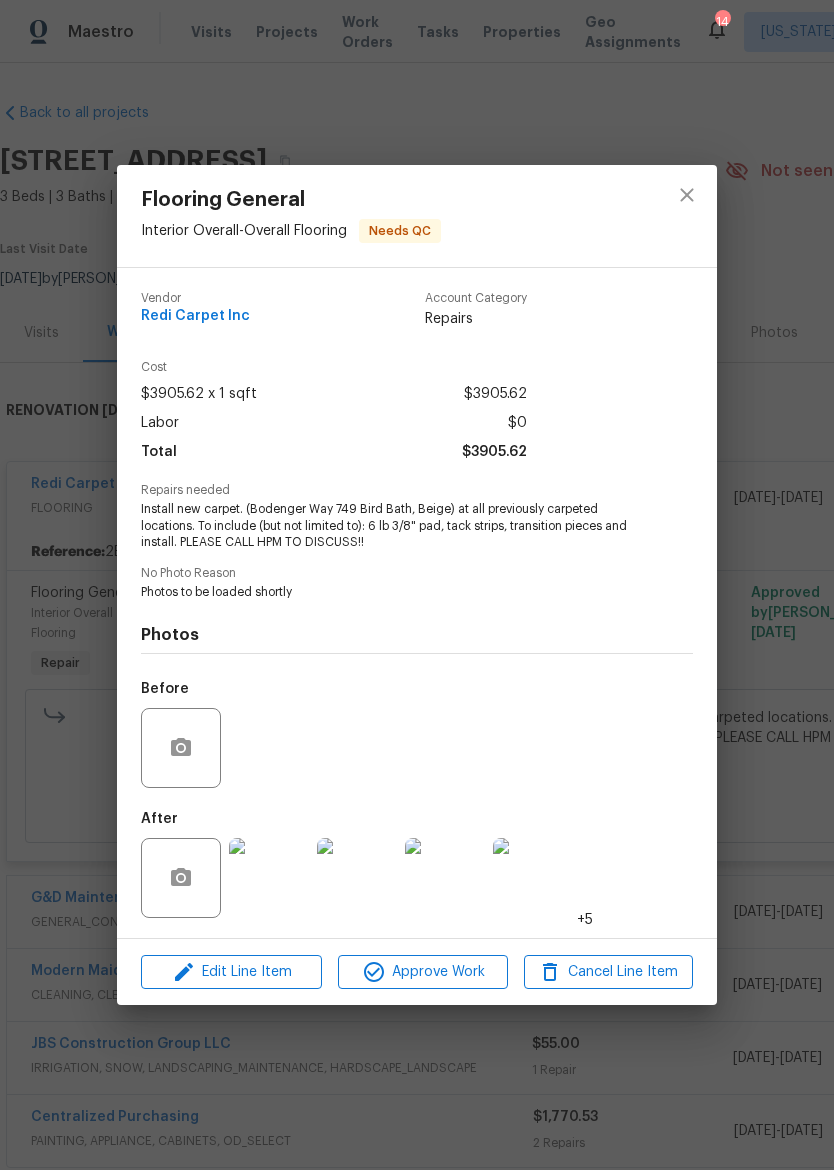 click at bounding box center [269, 878] 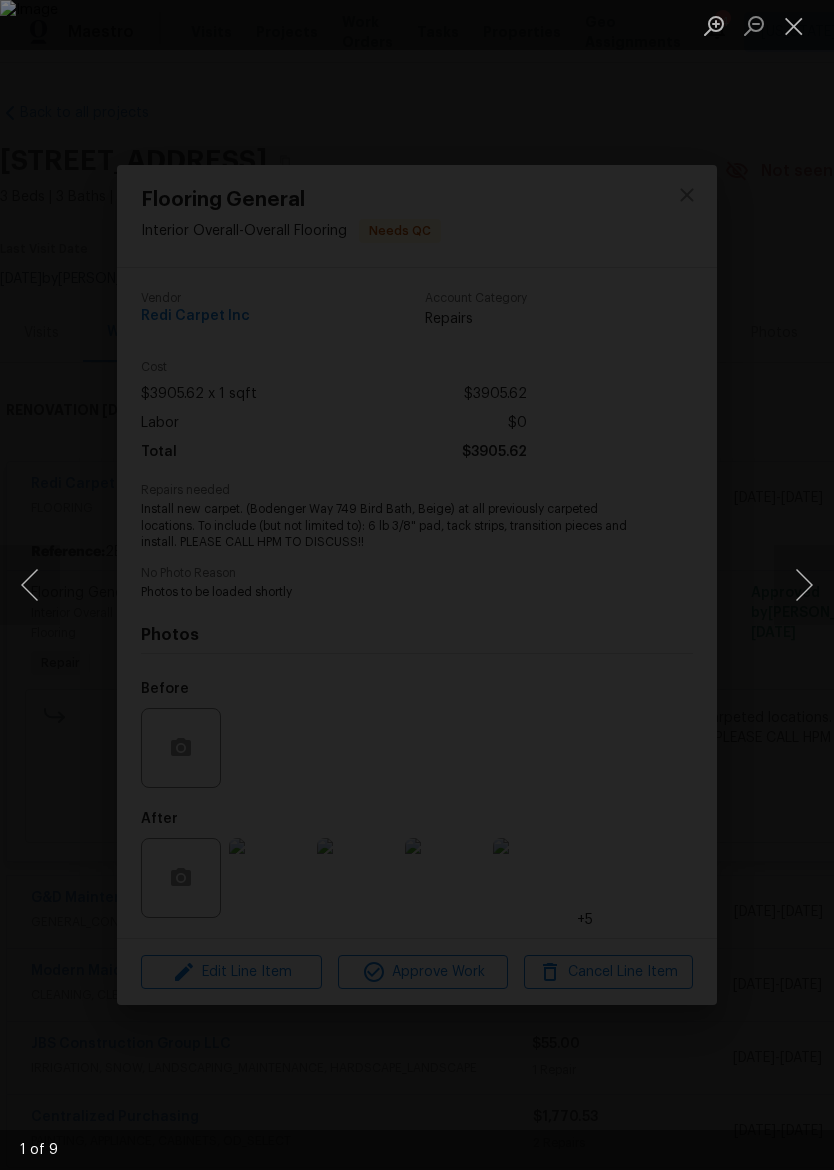 click at bounding box center [804, 585] 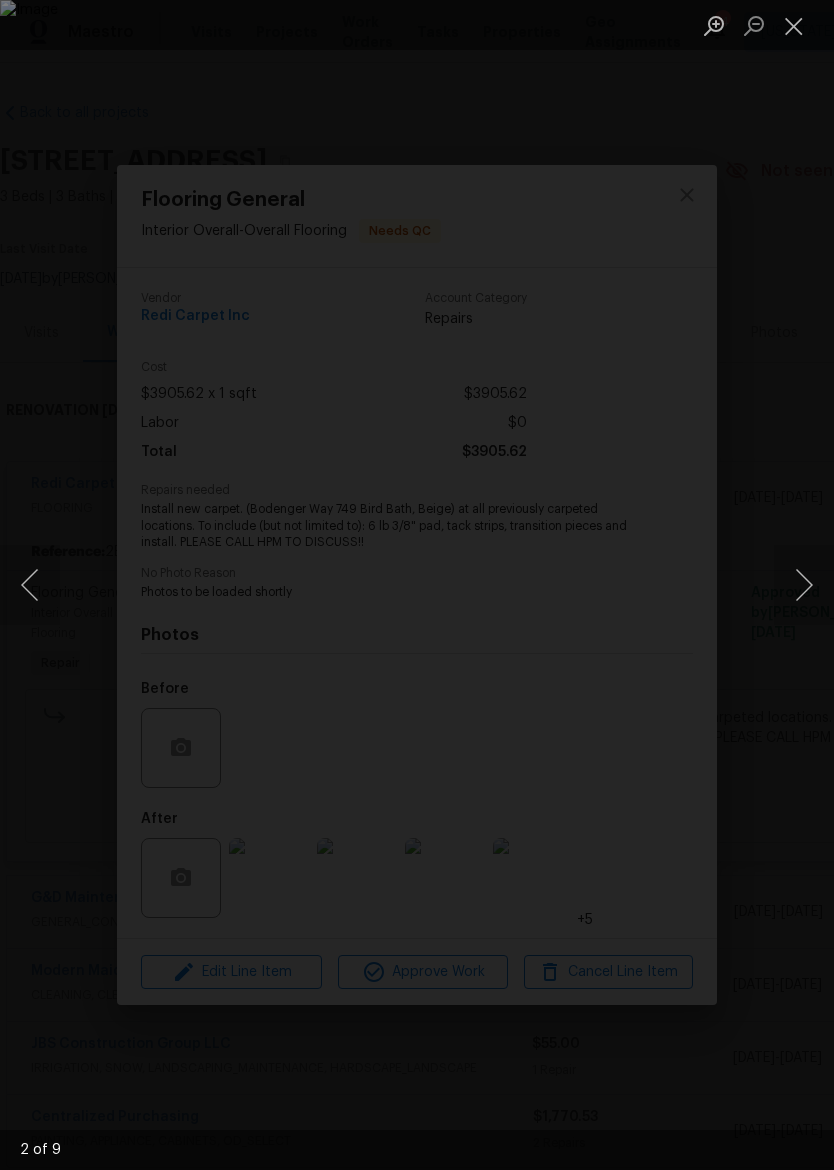 click at bounding box center [417, 585] 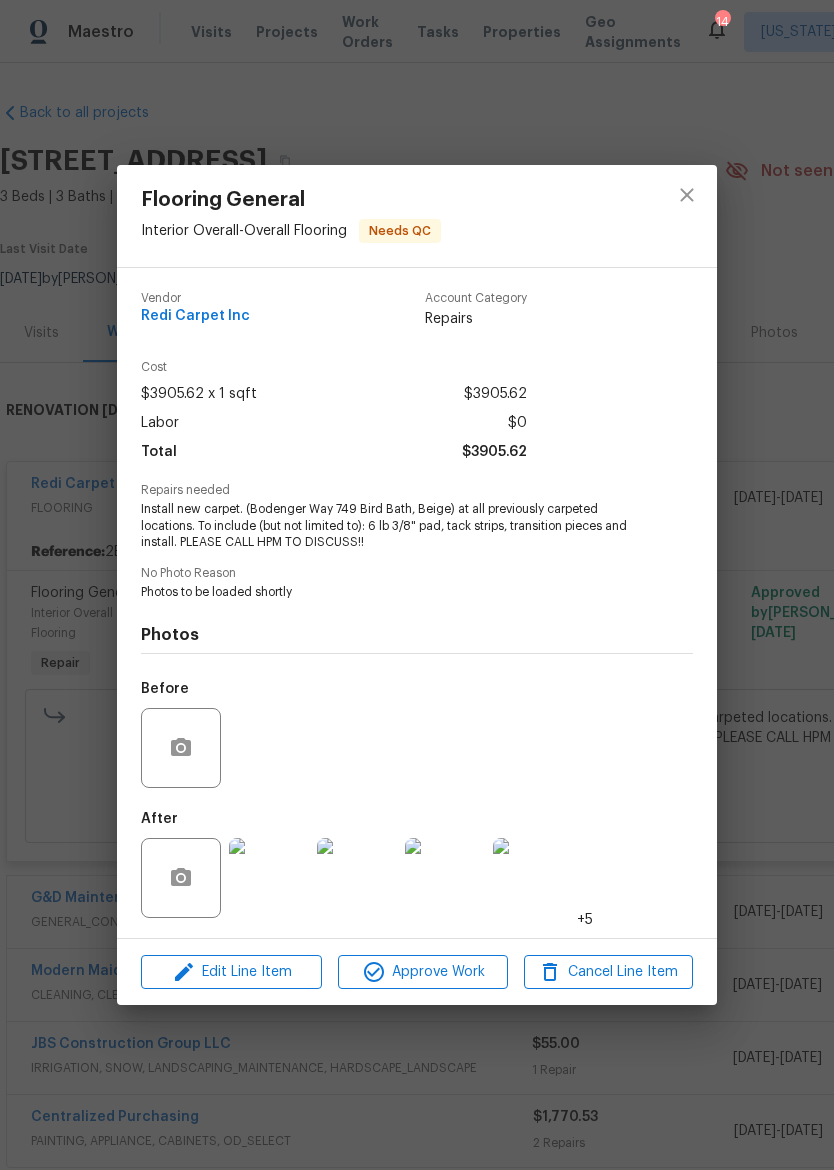 click at bounding box center [269, 878] 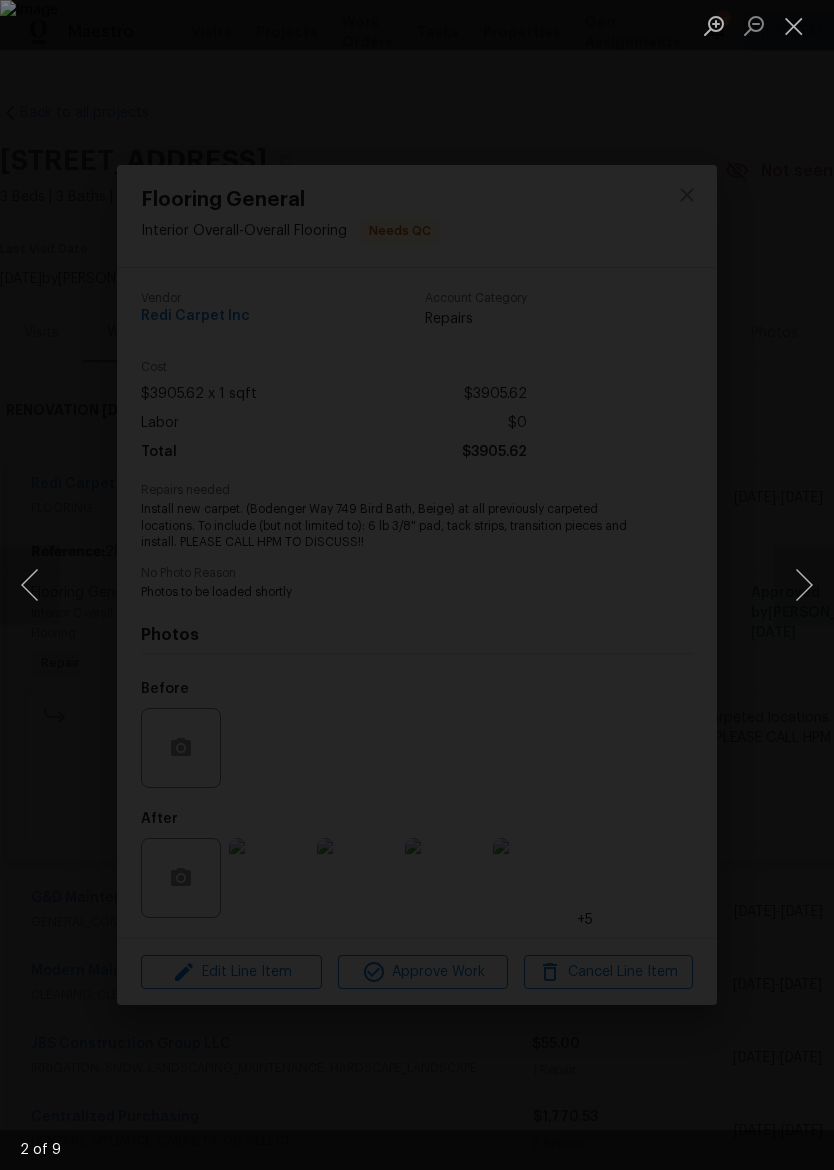 click at bounding box center [30, 585] 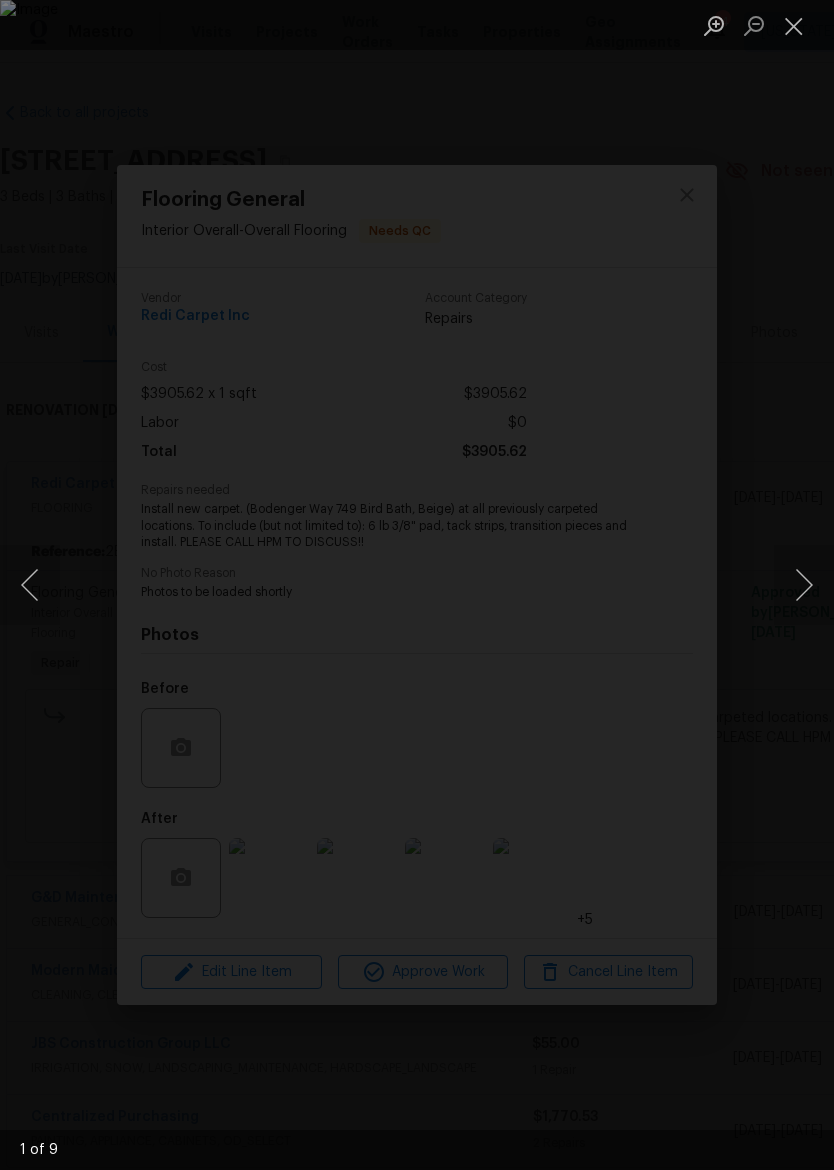 click at bounding box center [804, 585] 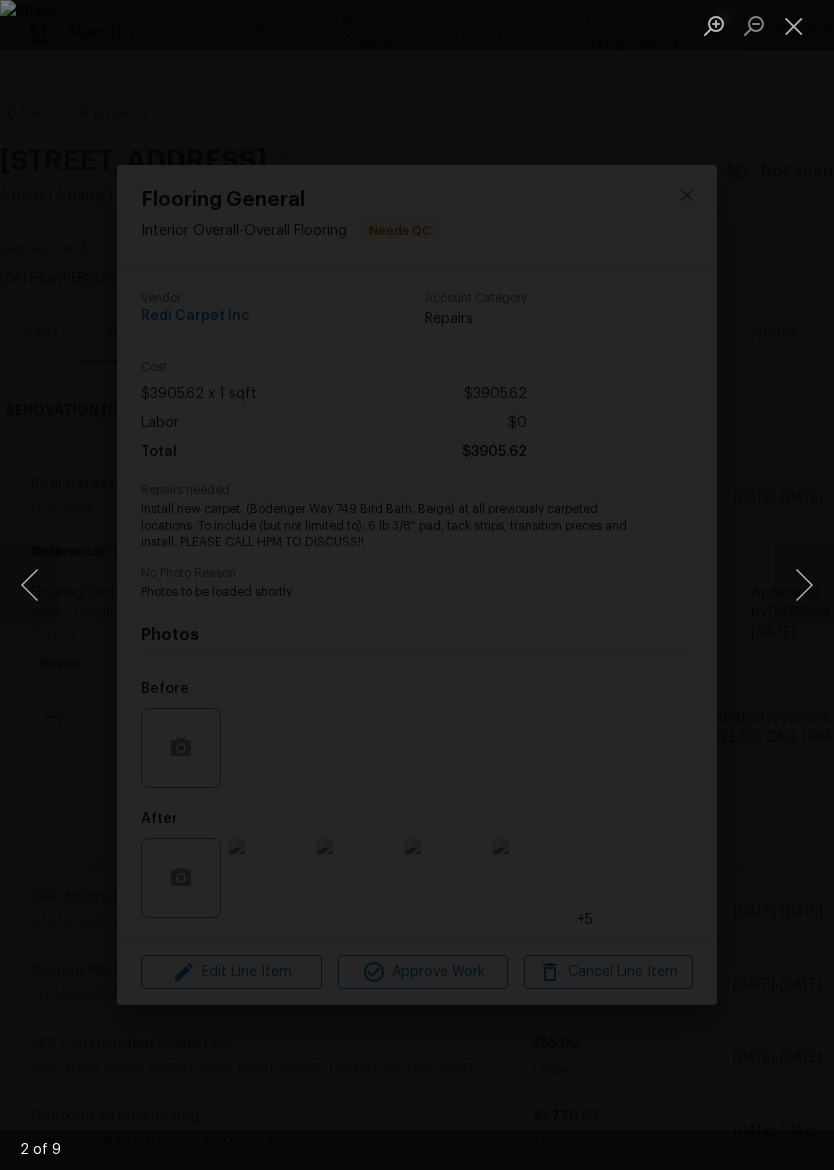 click at bounding box center [804, 585] 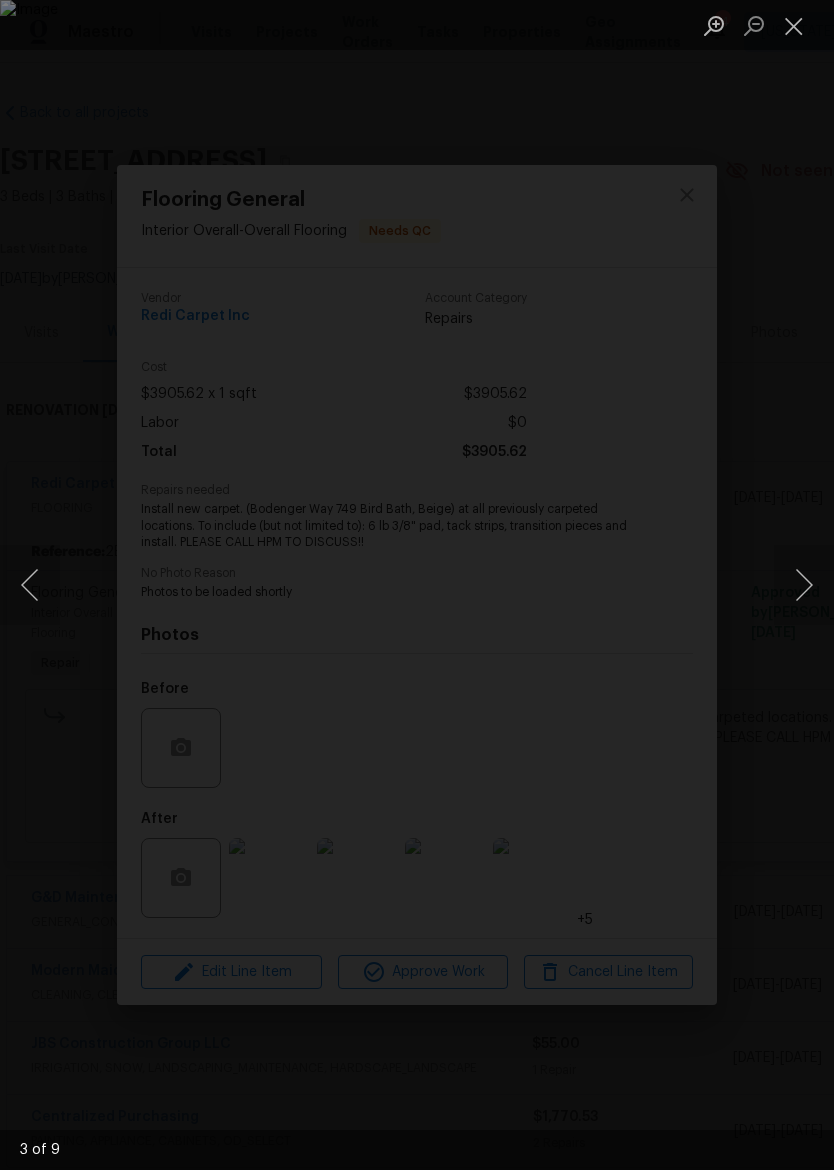 click at bounding box center (804, 585) 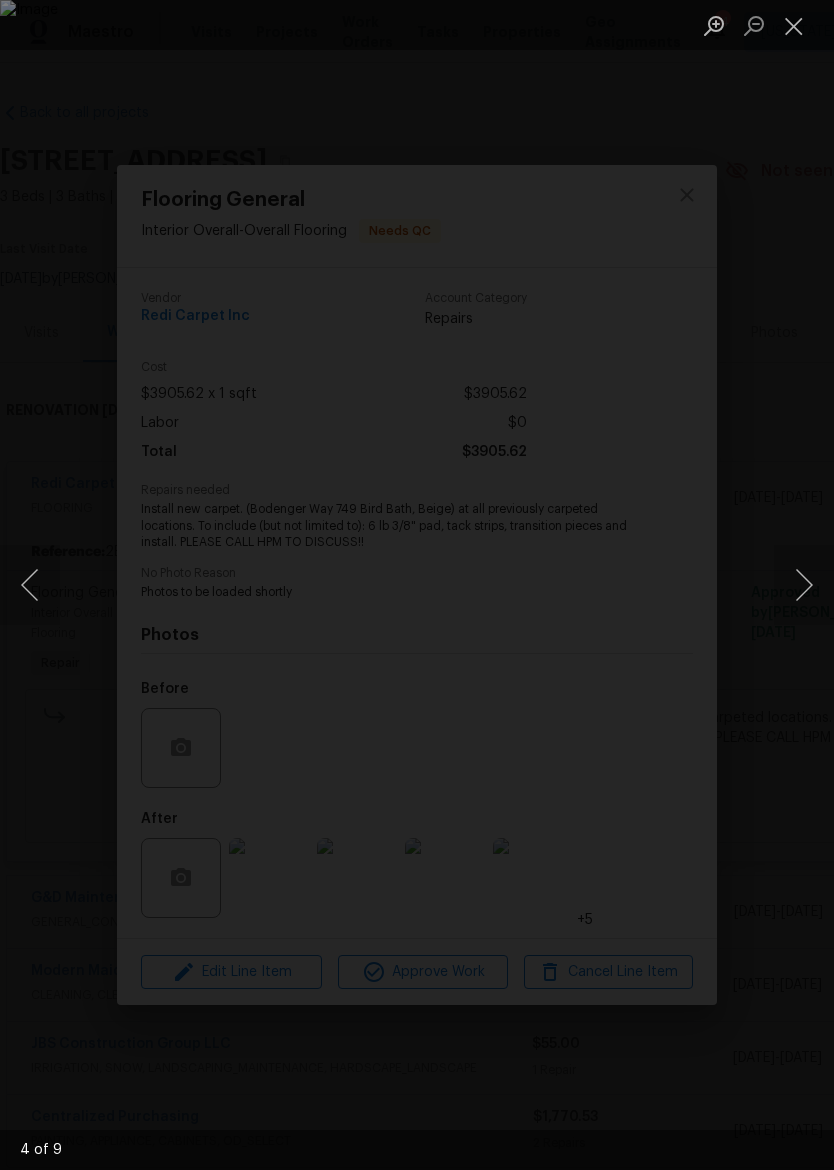 click at bounding box center (804, 585) 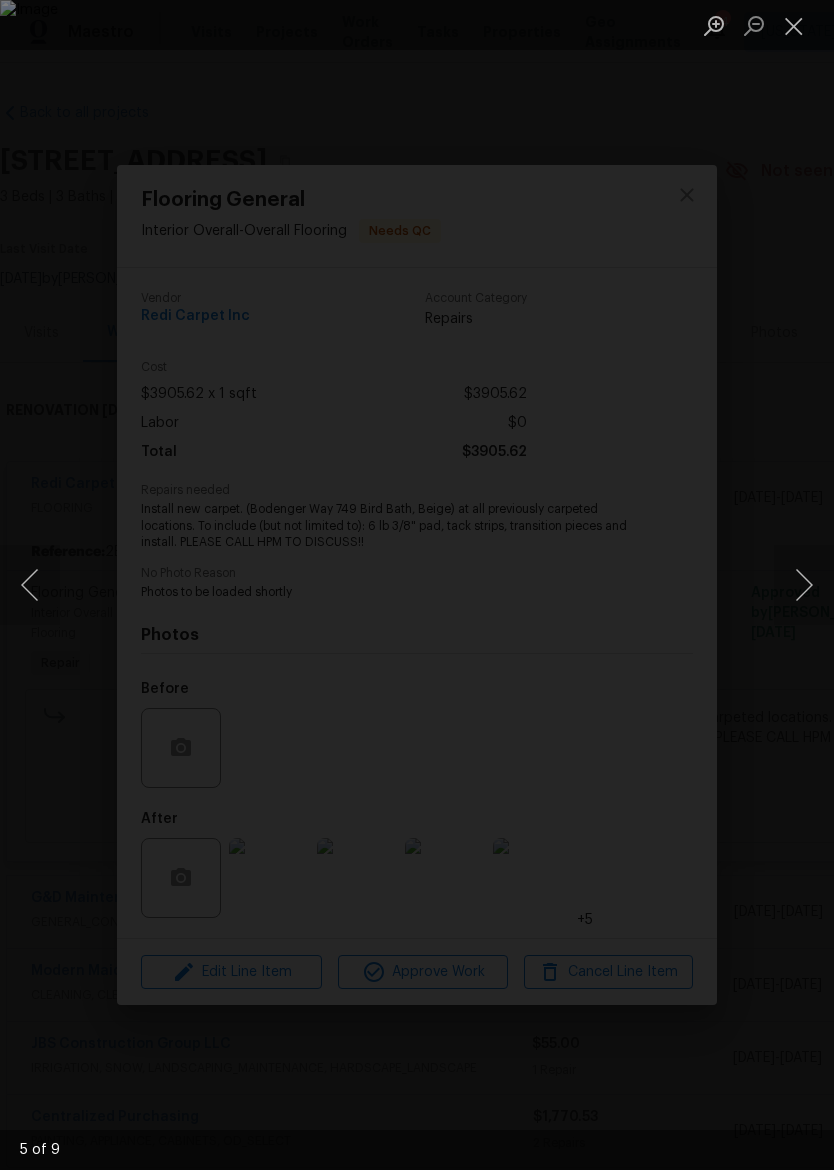 click at bounding box center (804, 585) 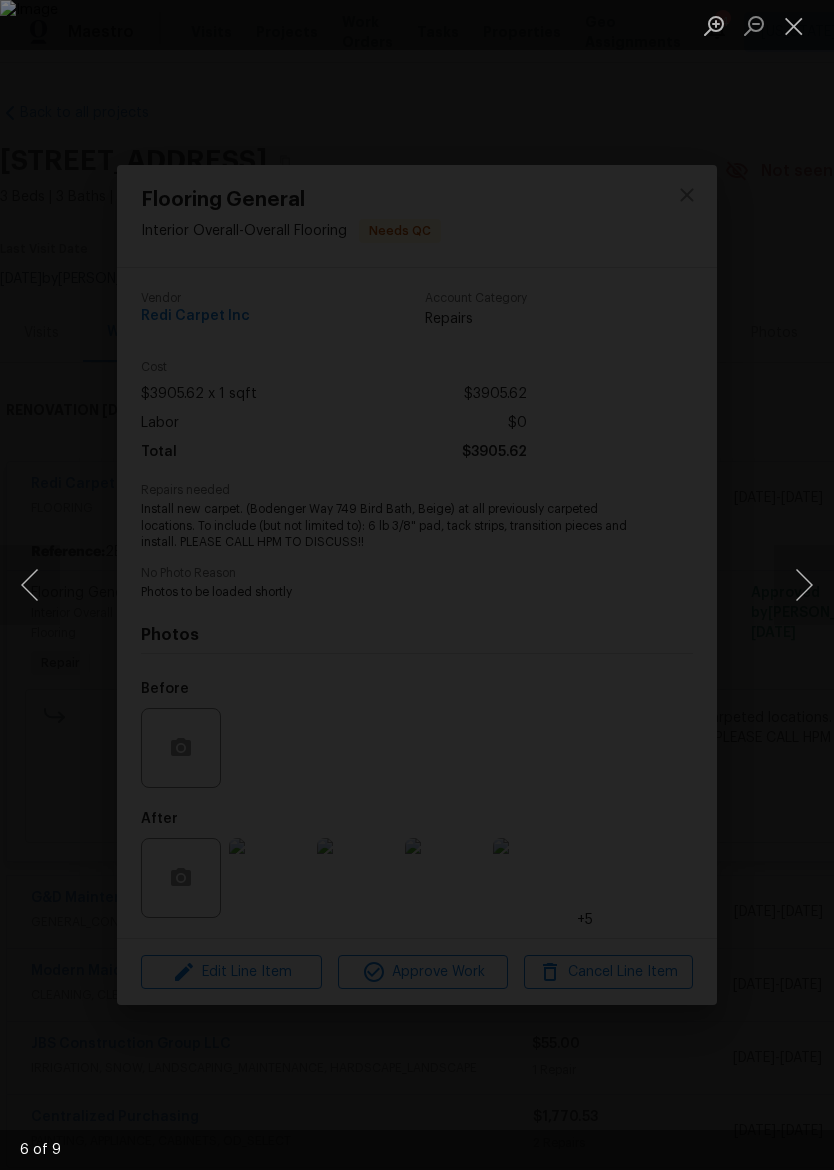 click at bounding box center [804, 585] 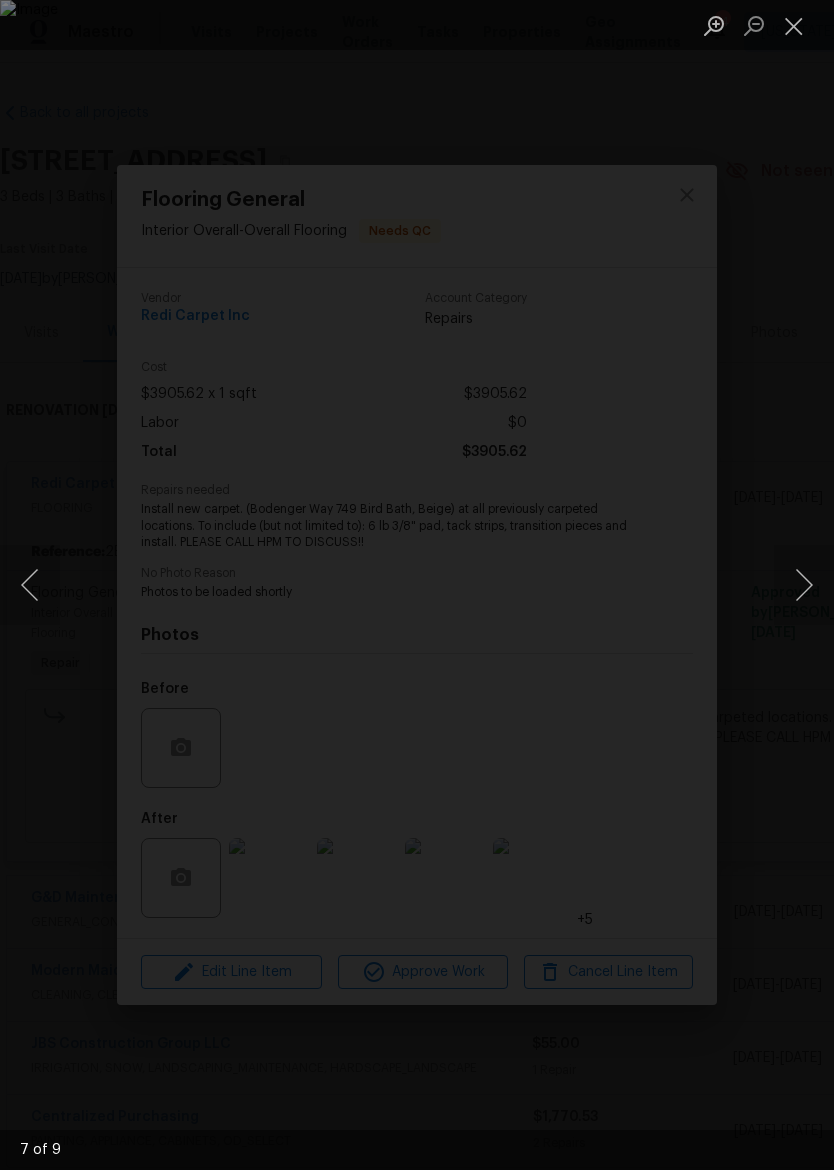 click at bounding box center (804, 585) 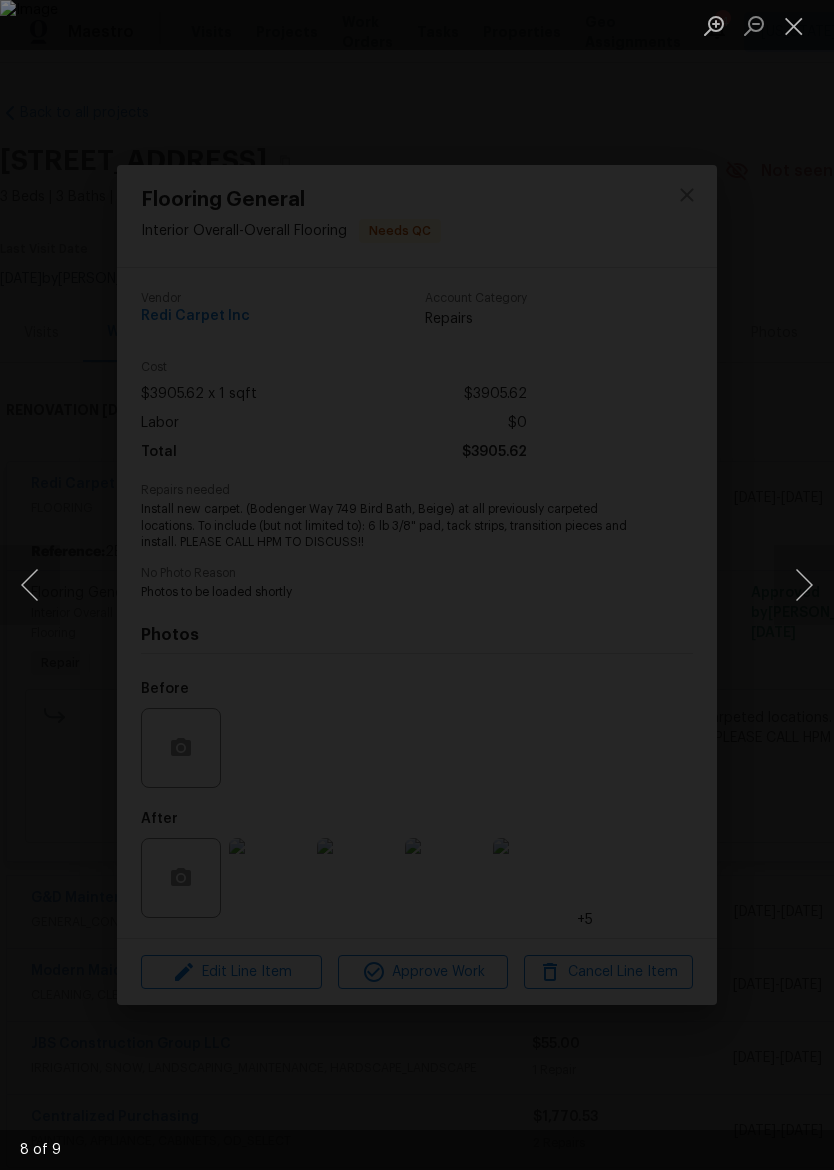click at bounding box center (804, 585) 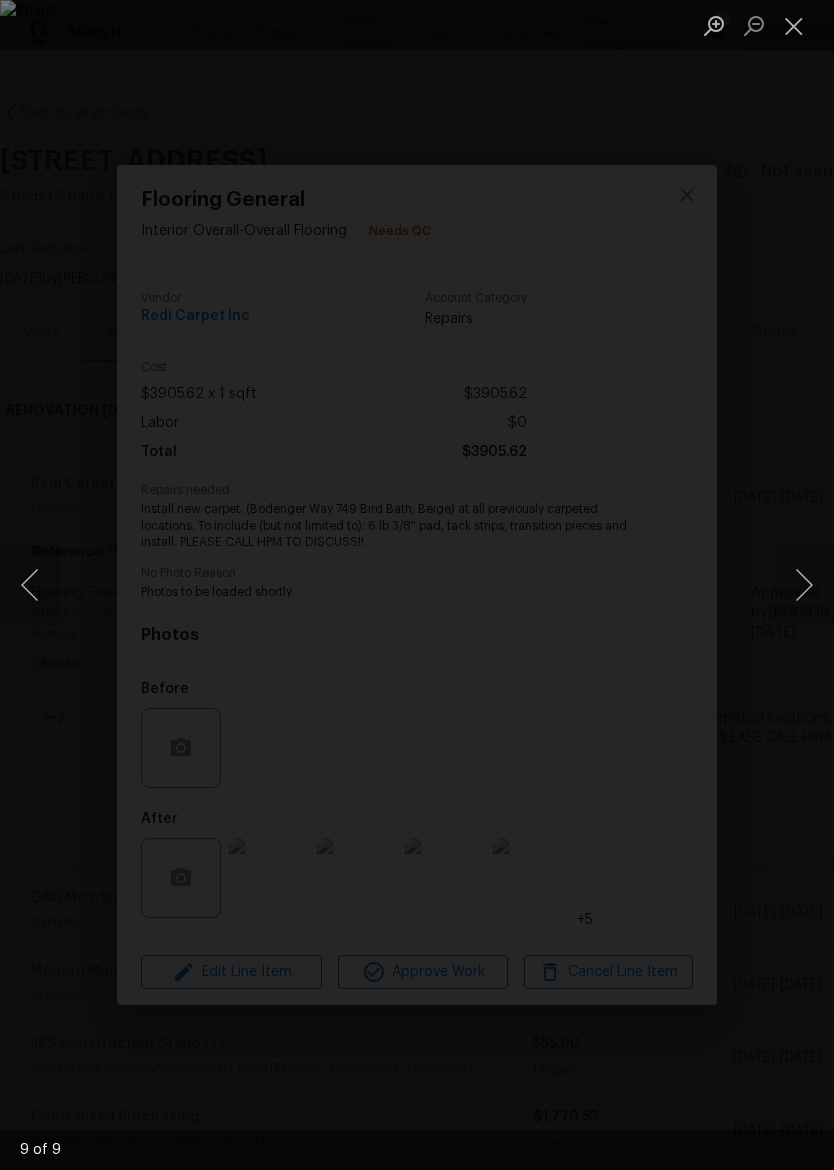 click at bounding box center [804, 585] 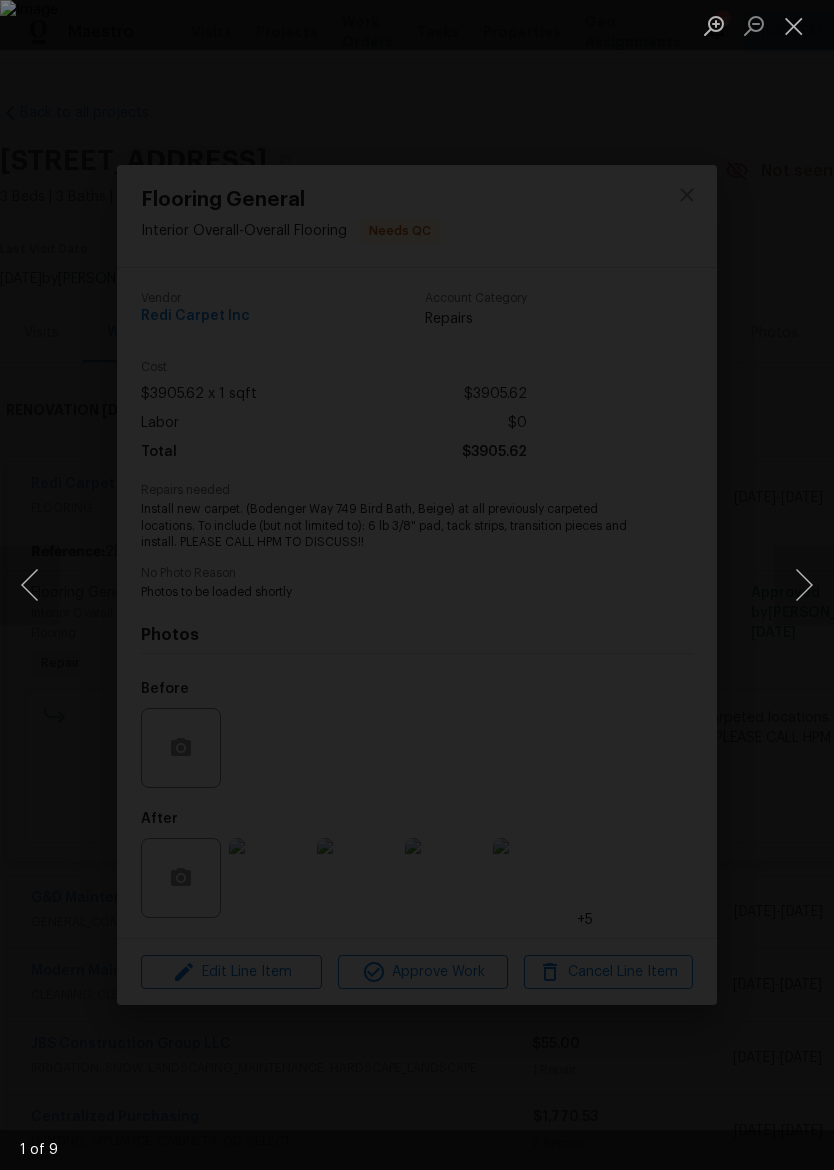 click at bounding box center [804, 585] 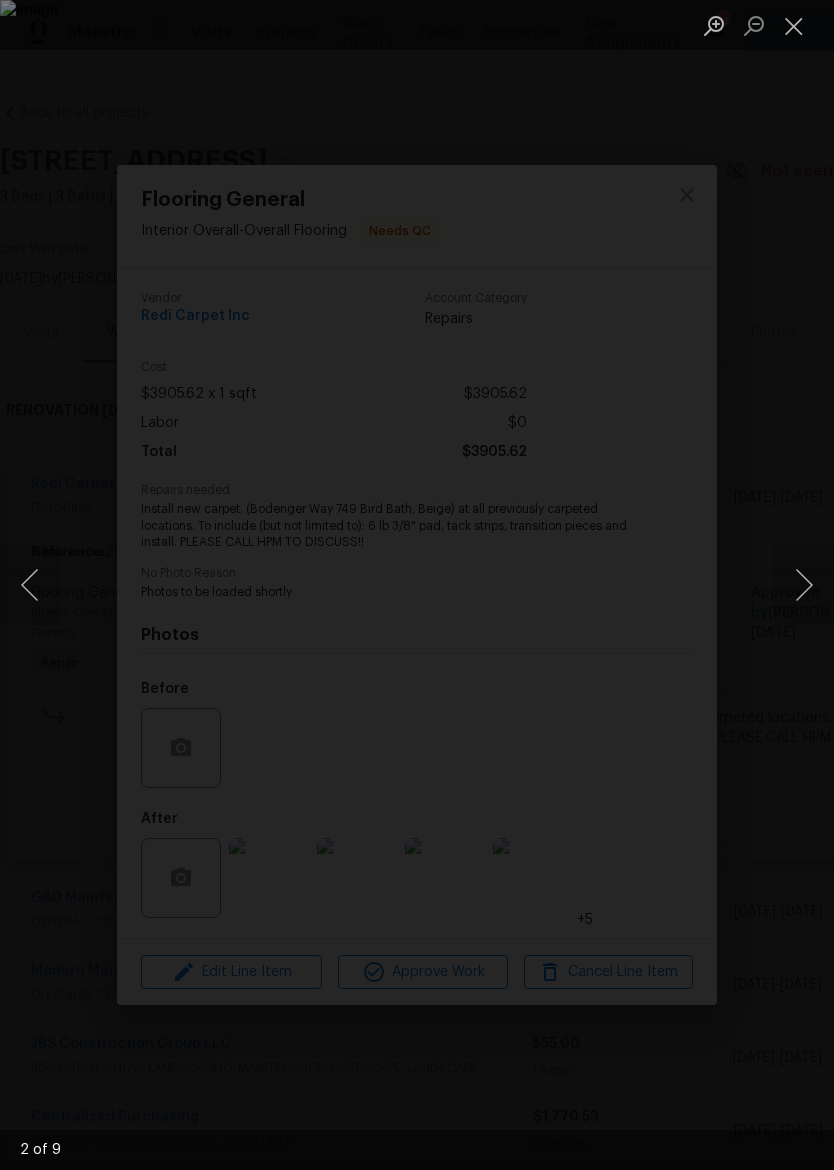 click at bounding box center [794, 25] 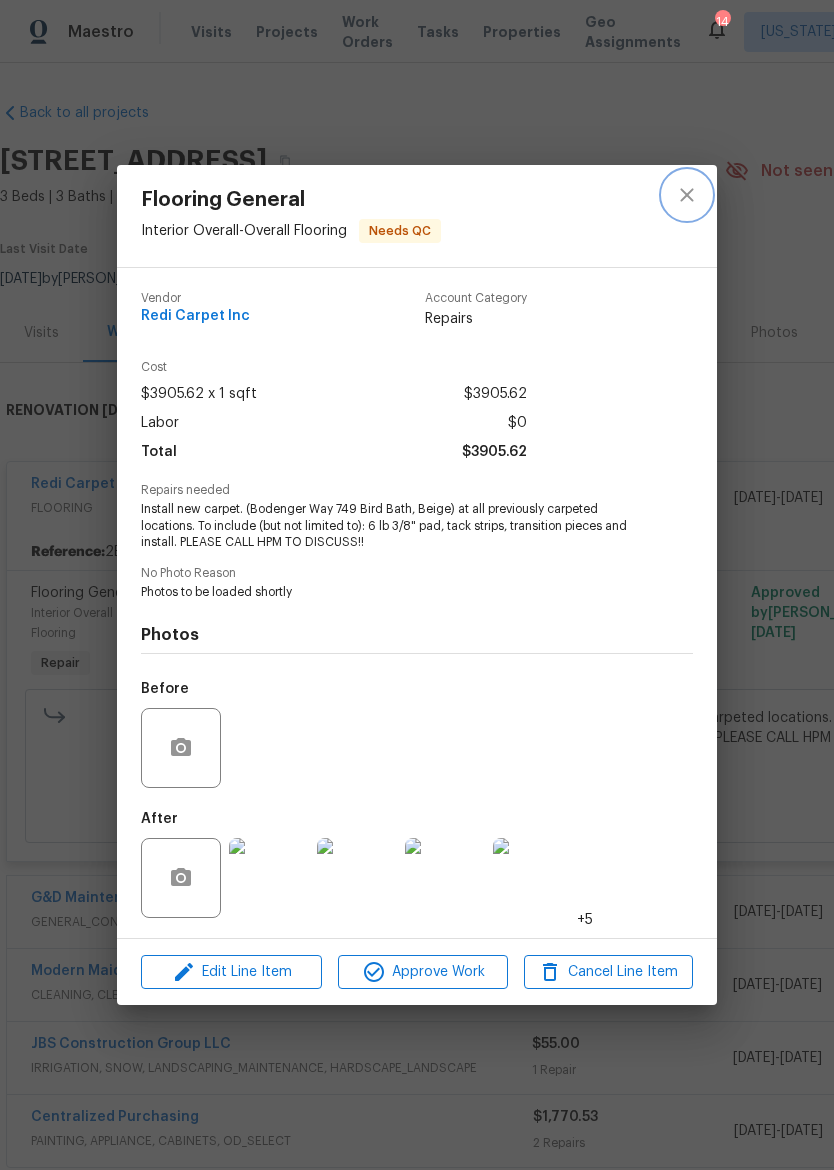 click 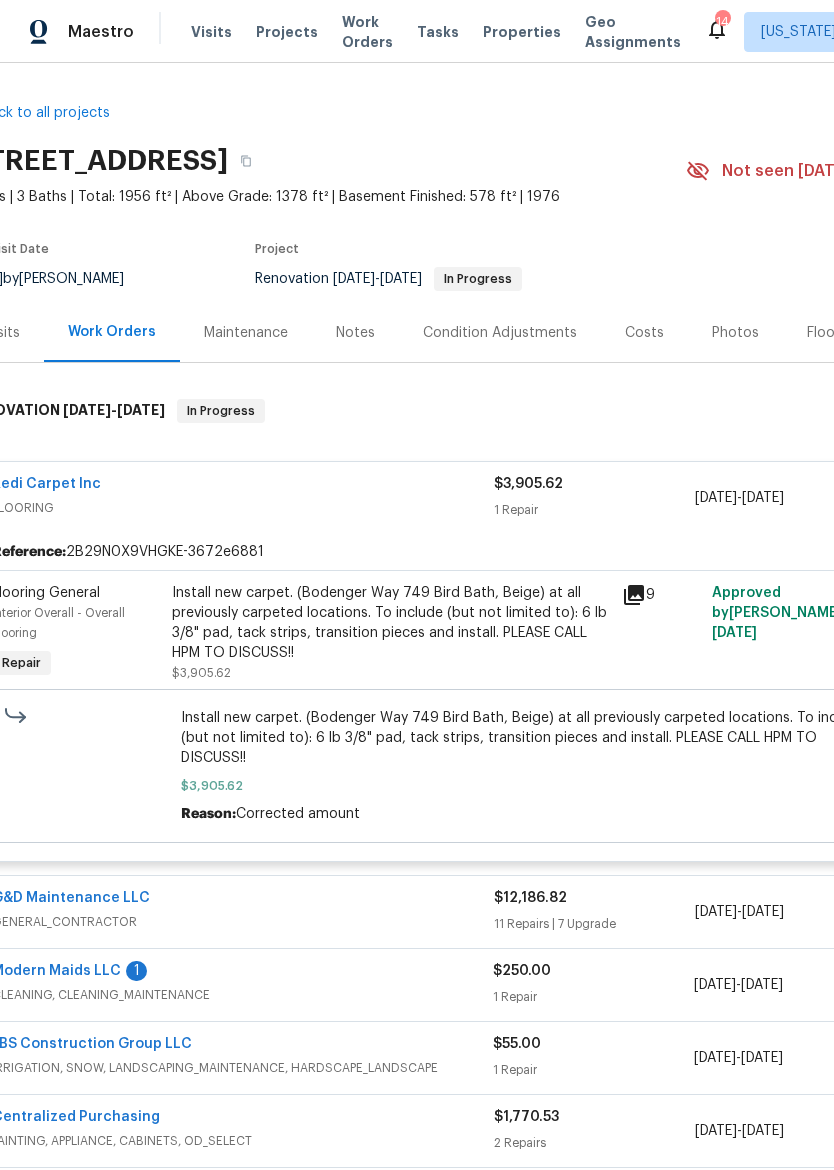 scroll, scrollTop: 0, scrollLeft: 37, axis: horizontal 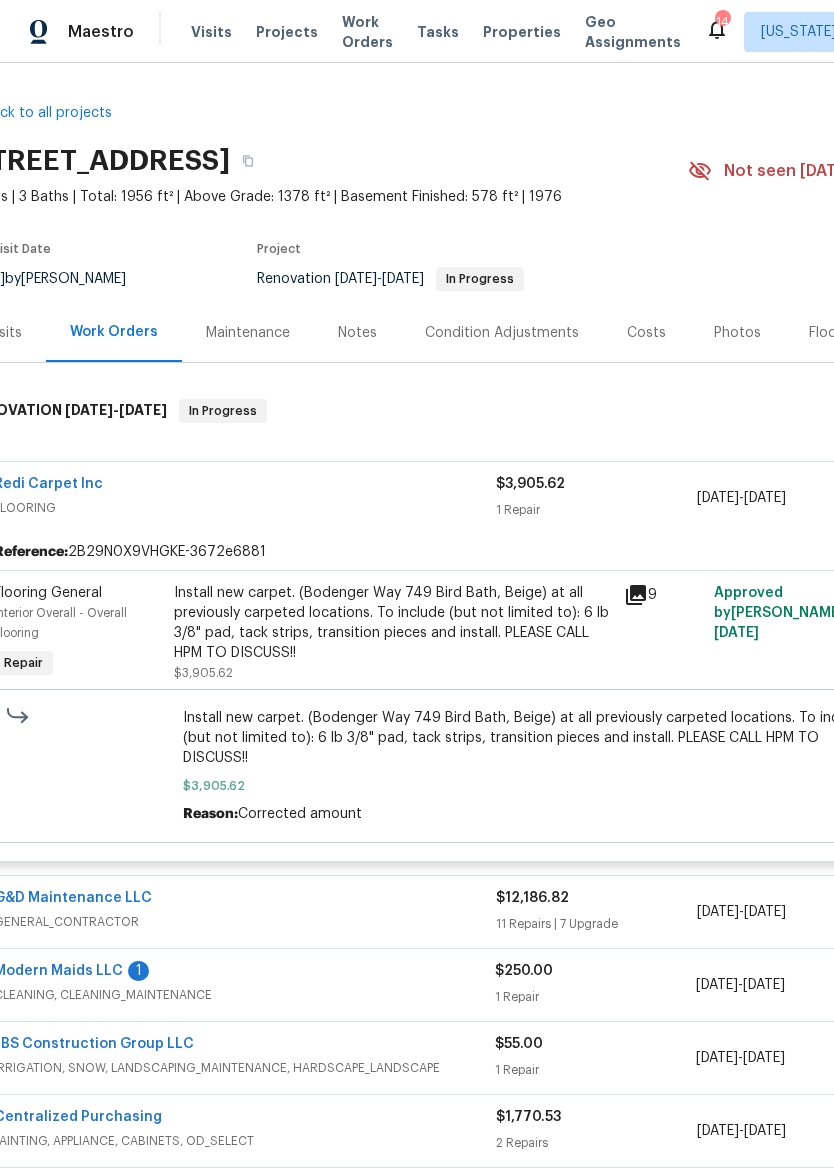 click on "Notes" at bounding box center [357, 333] 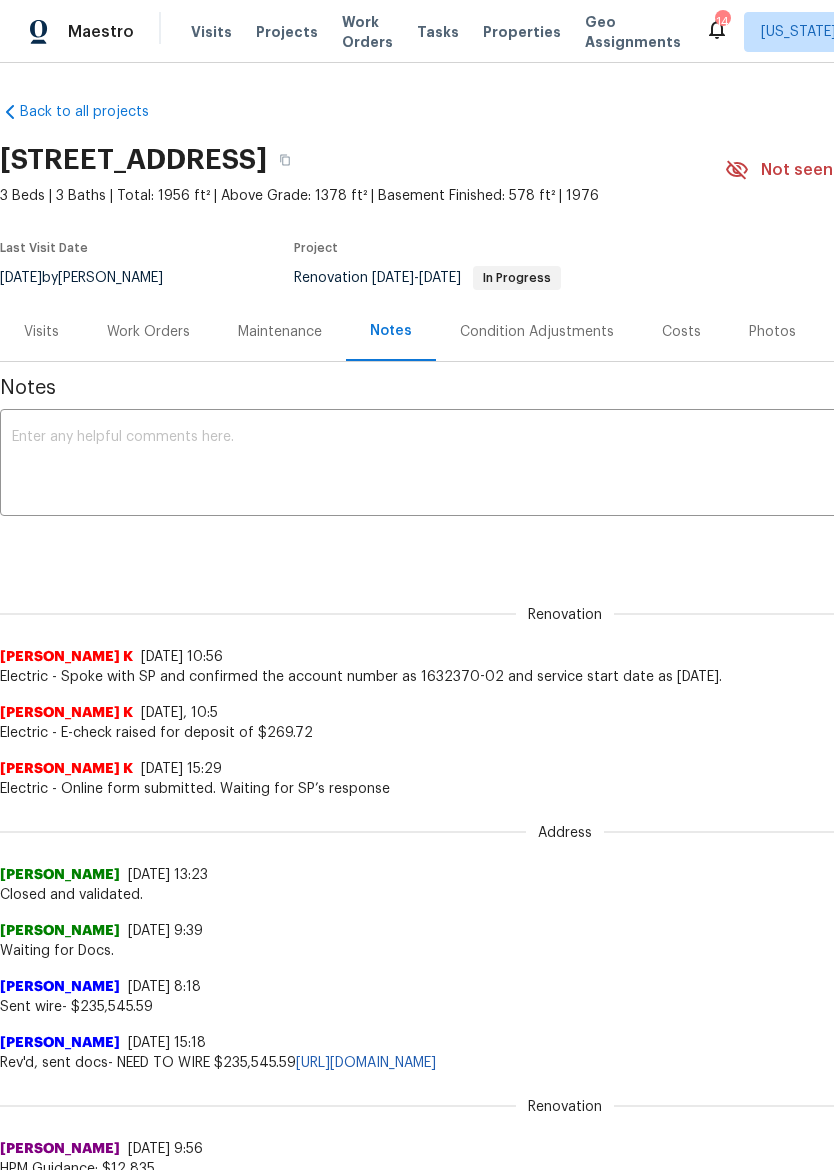 scroll, scrollTop: 1, scrollLeft: 0, axis: vertical 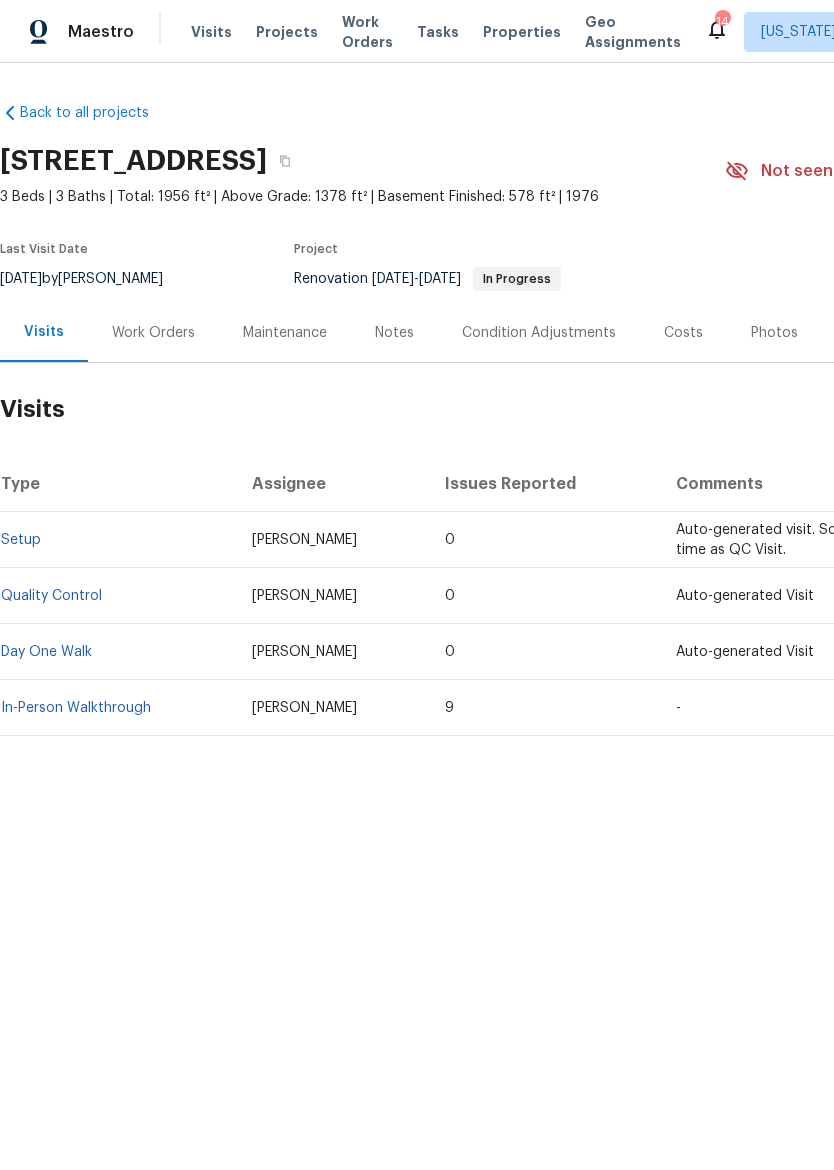 click on "Work Orders" at bounding box center (153, 332) 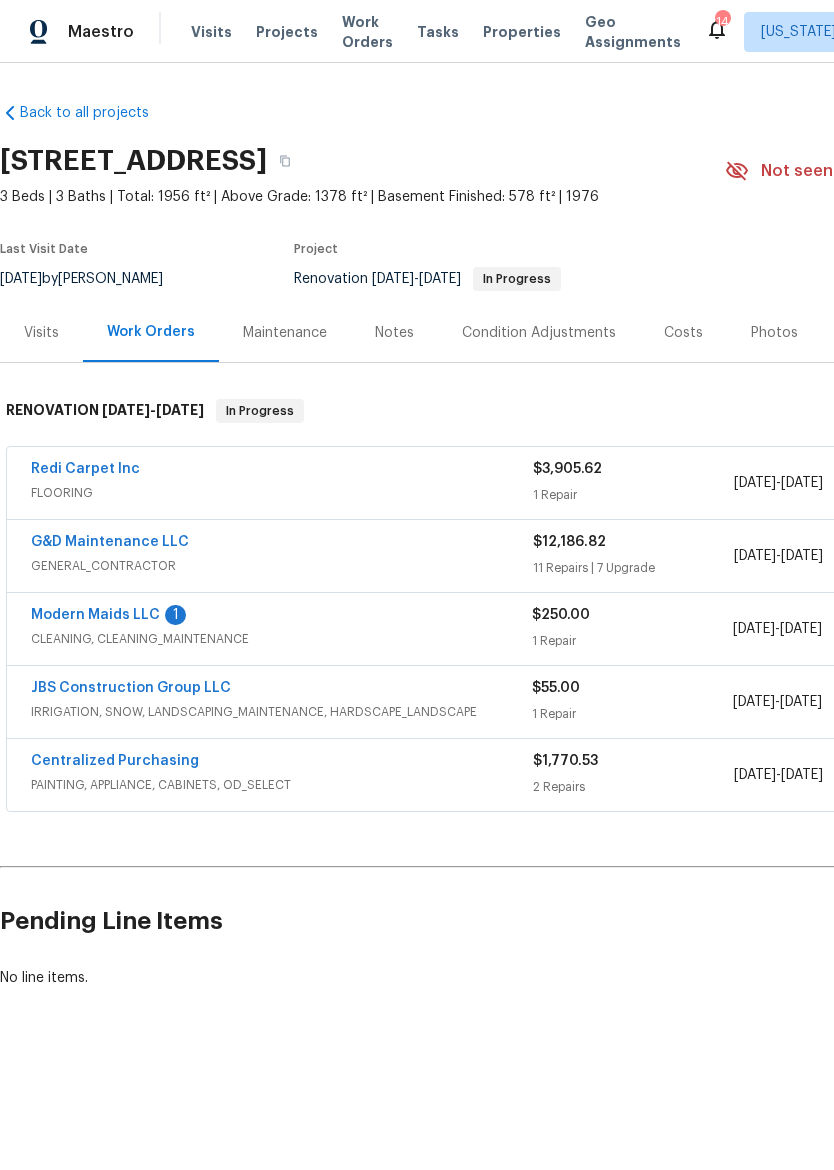 click on "Visits" at bounding box center [41, 332] 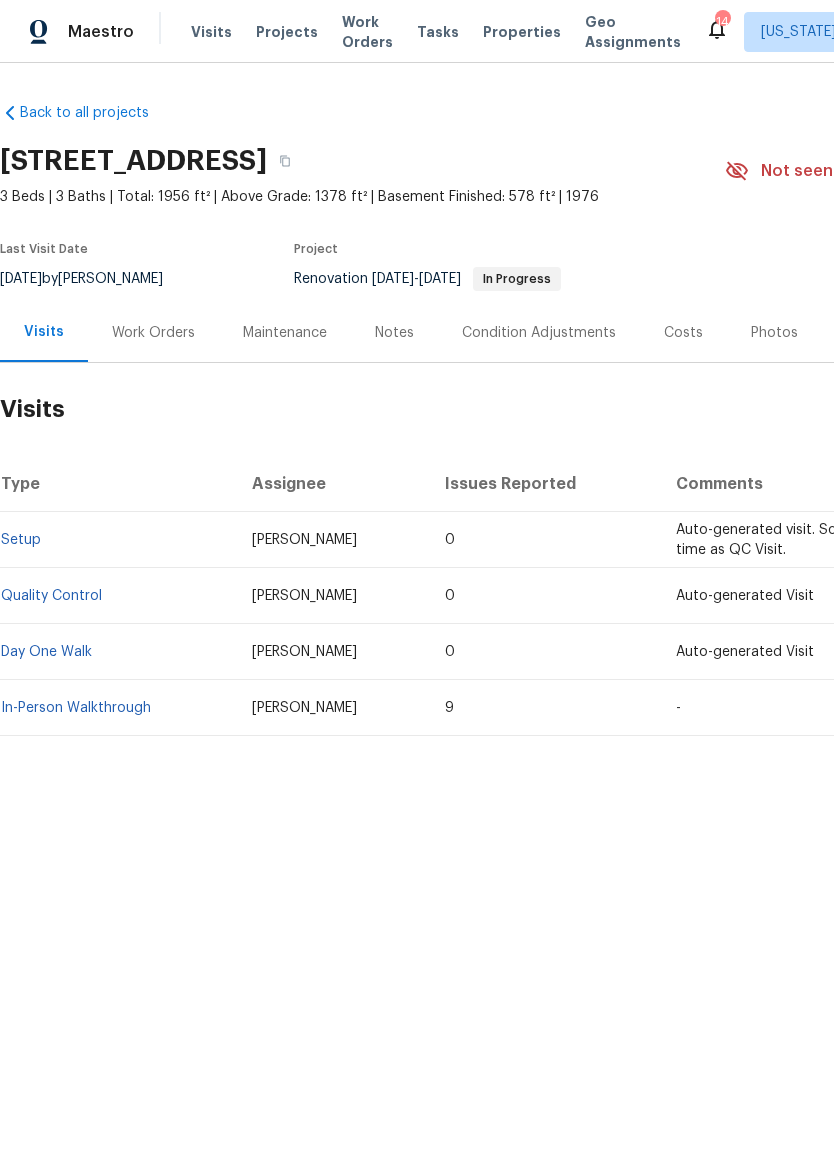 click on "Work Orders" at bounding box center [153, 333] 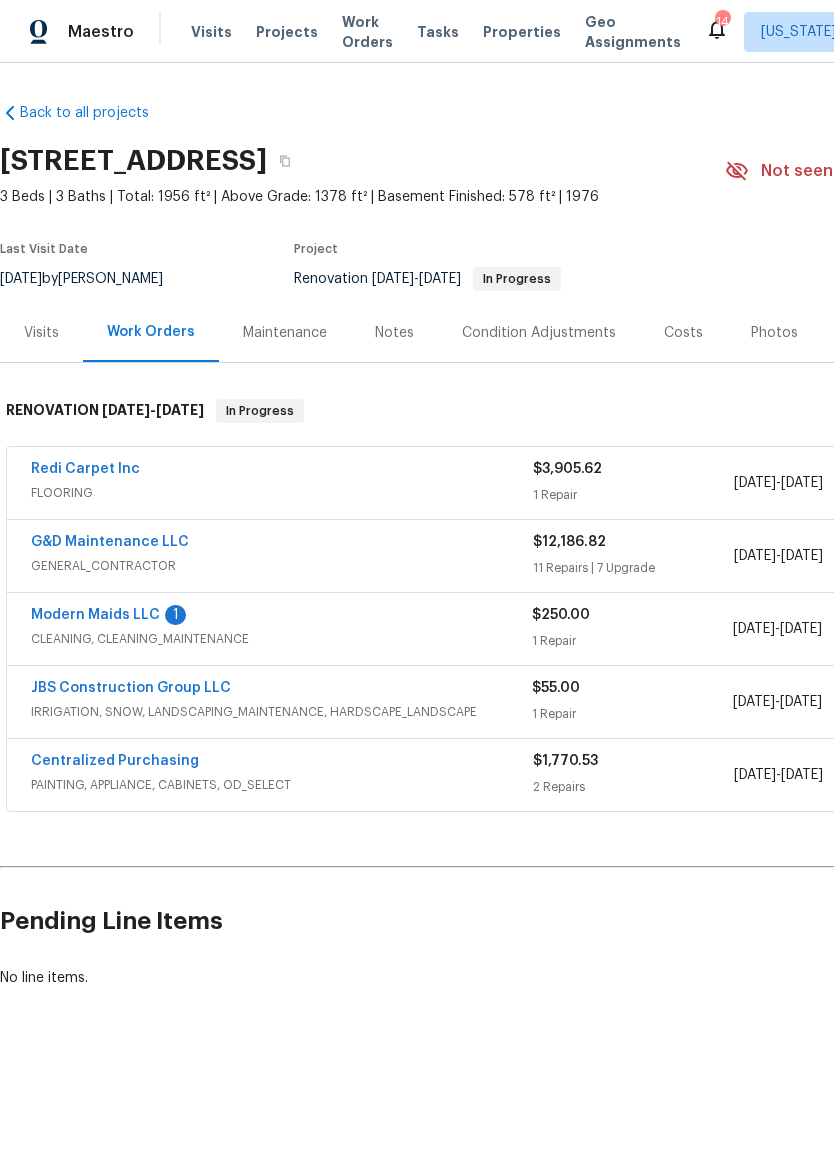 click on "Modern Maids LLC" at bounding box center (95, 615) 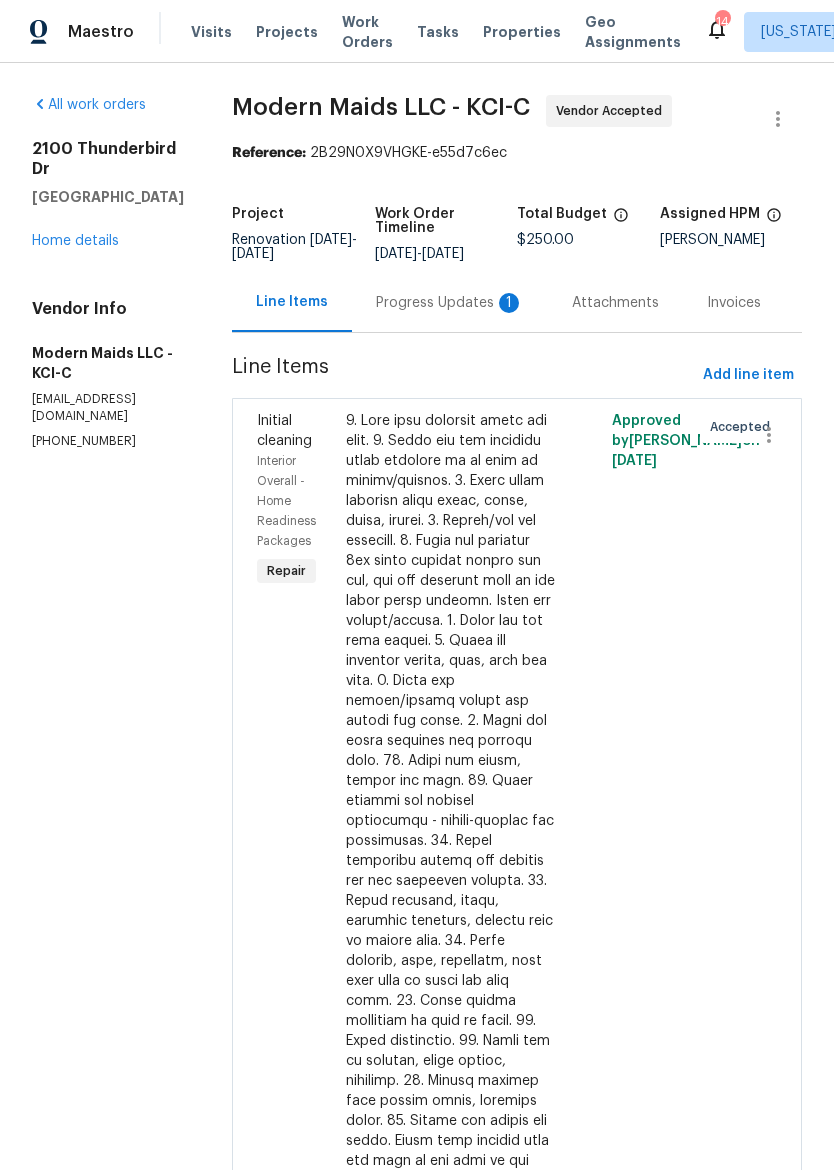 scroll, scrollTop: 0, scrollLeft: 0, axis: both 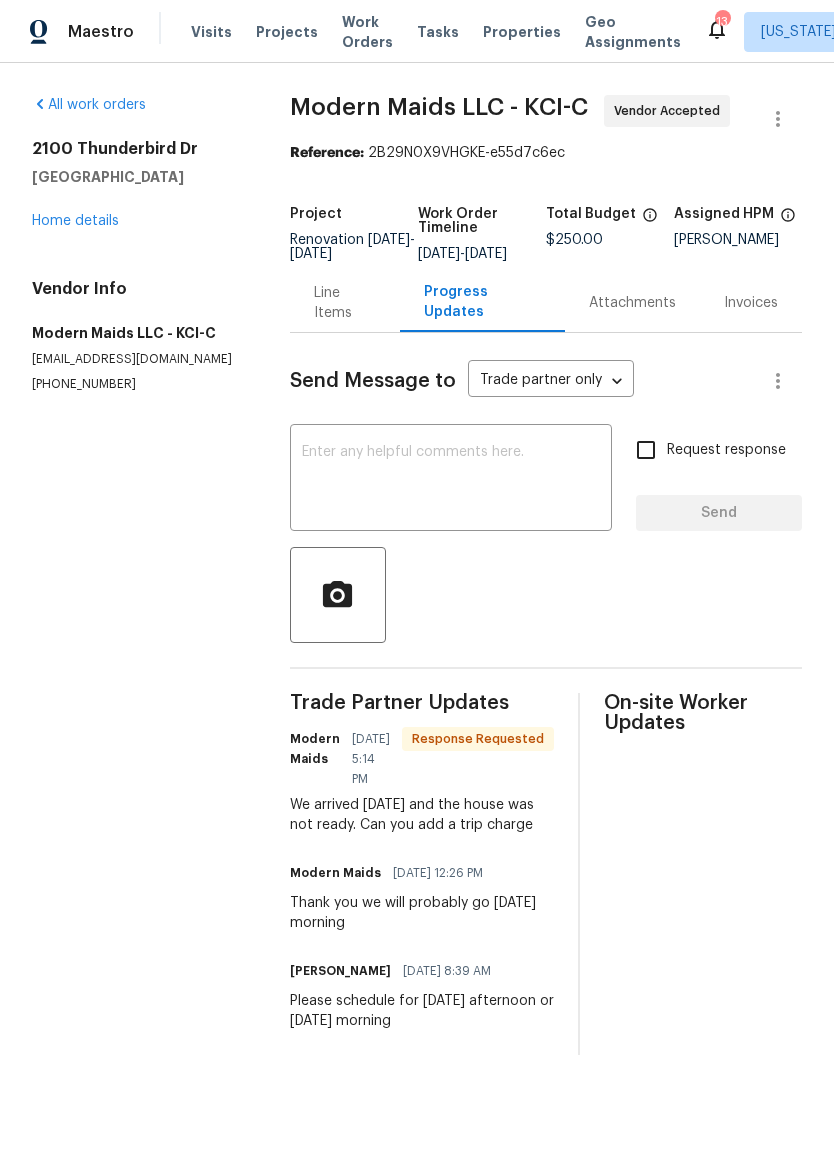 click at bounding box center [451, 480] 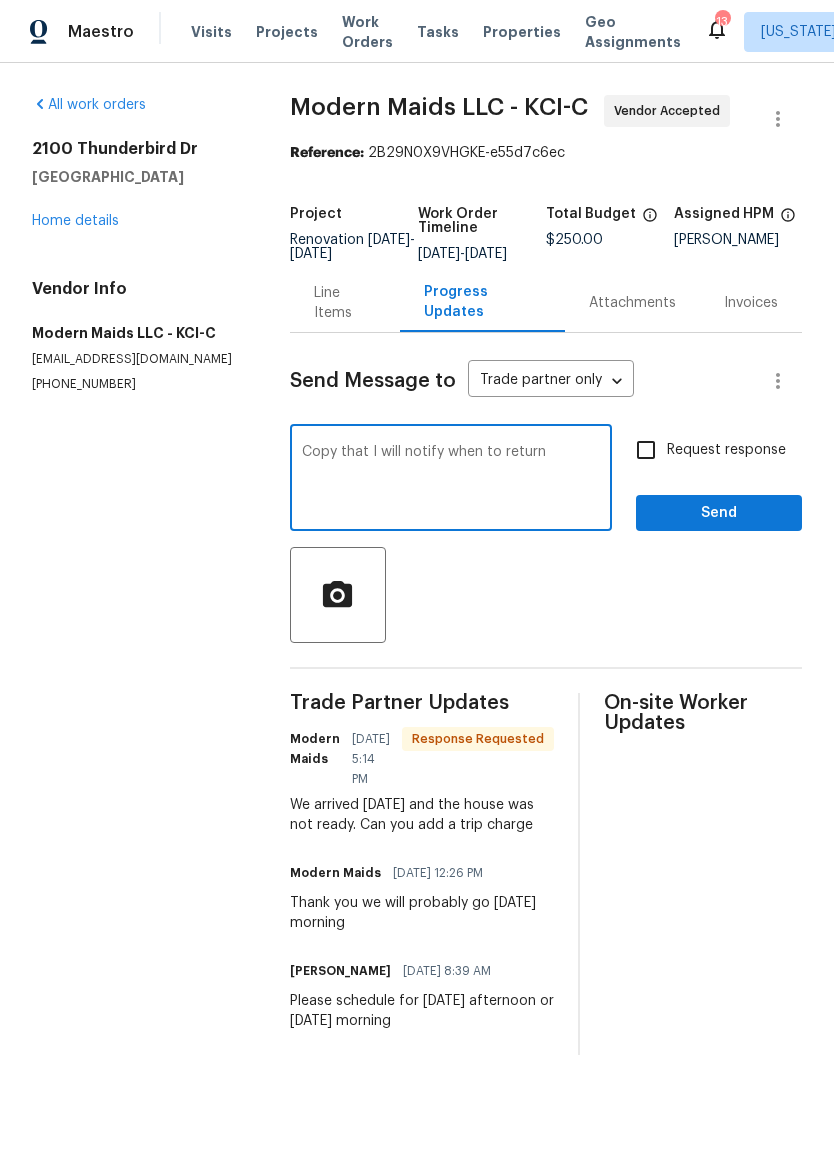 type on "Copy that I will notify when to return" 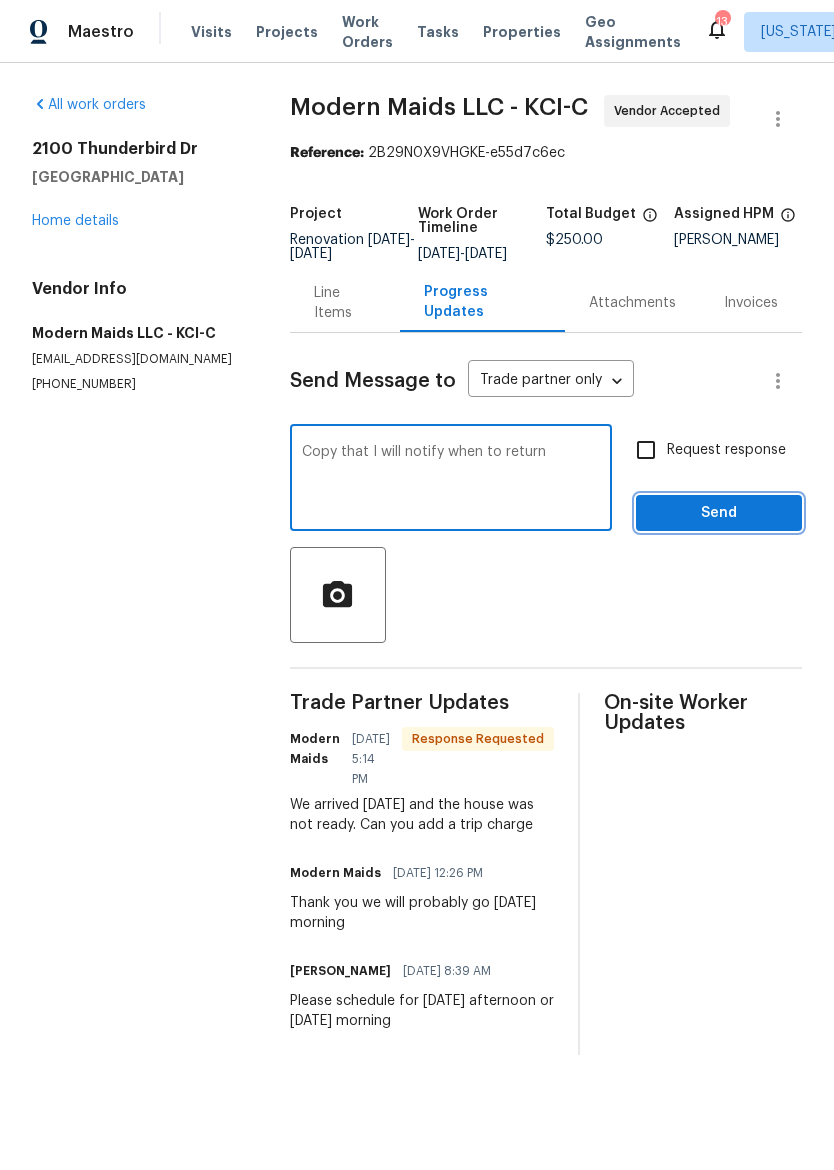 click on "Send" at bounding box center [719, 513] 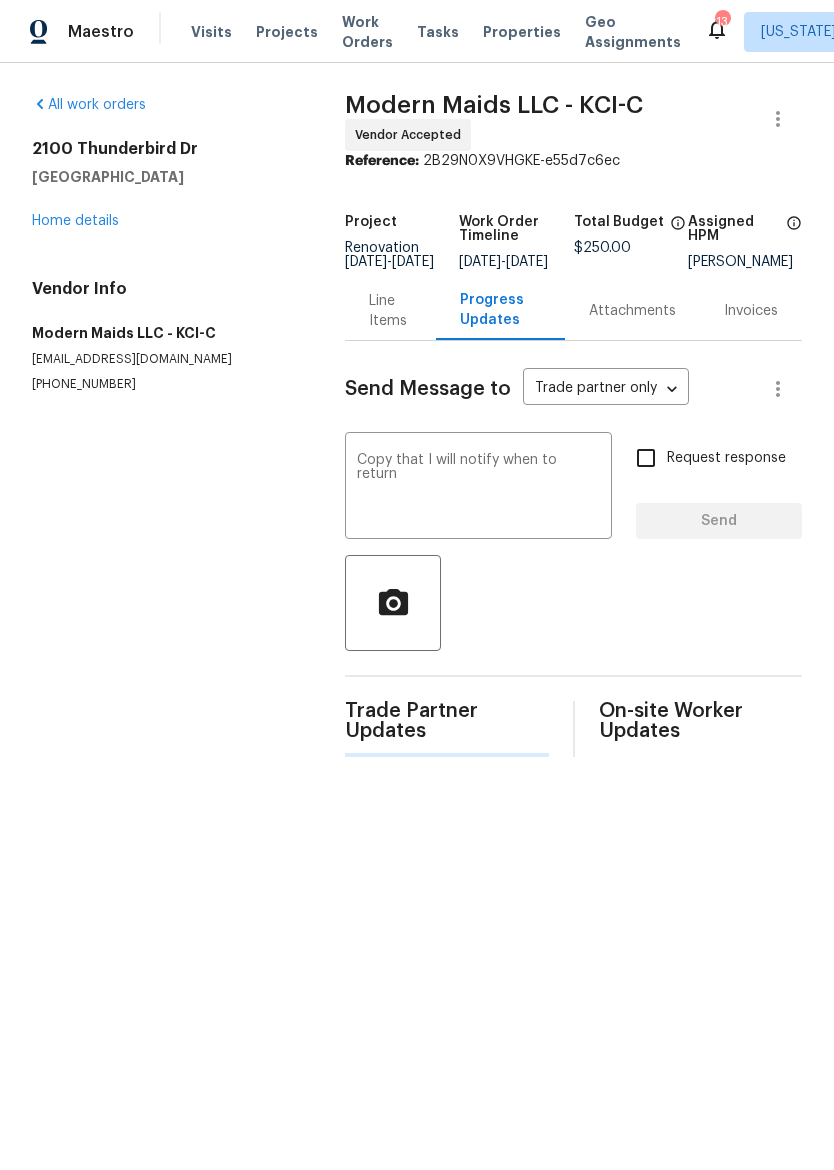 type 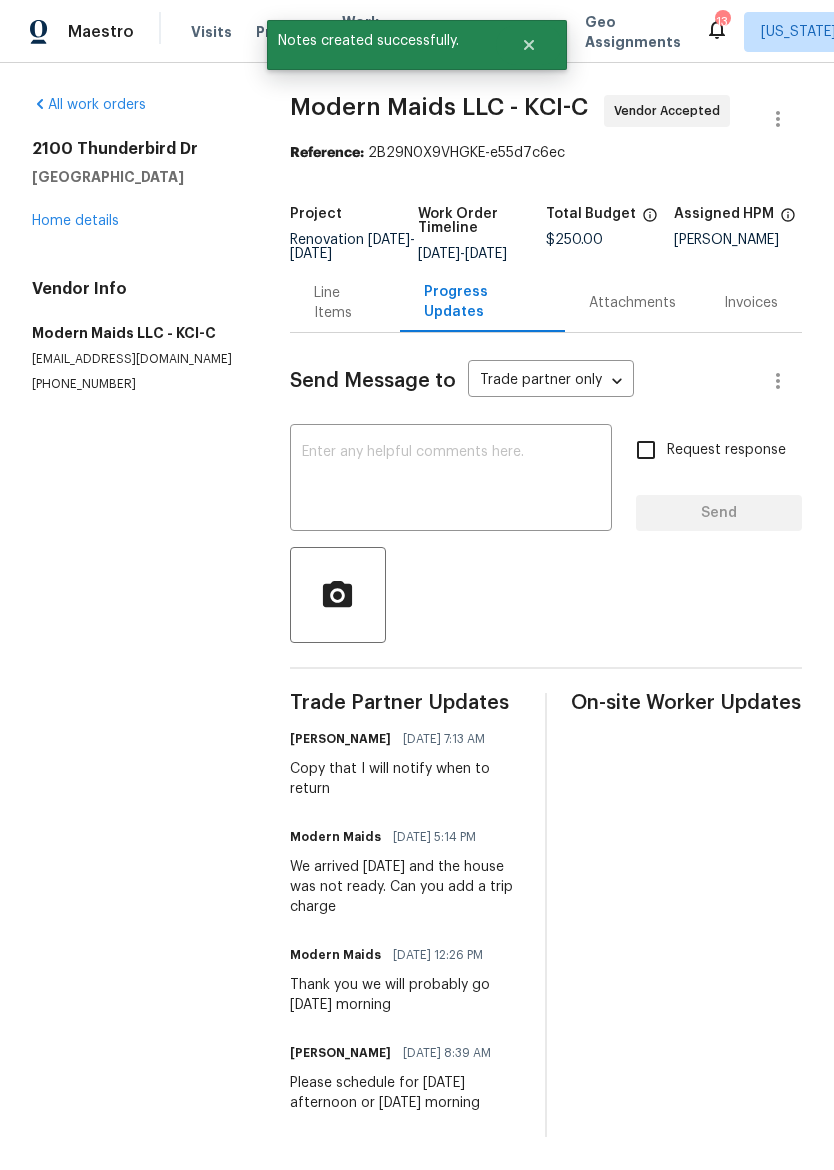click on "Invoices" at bounding box center [751, 303] 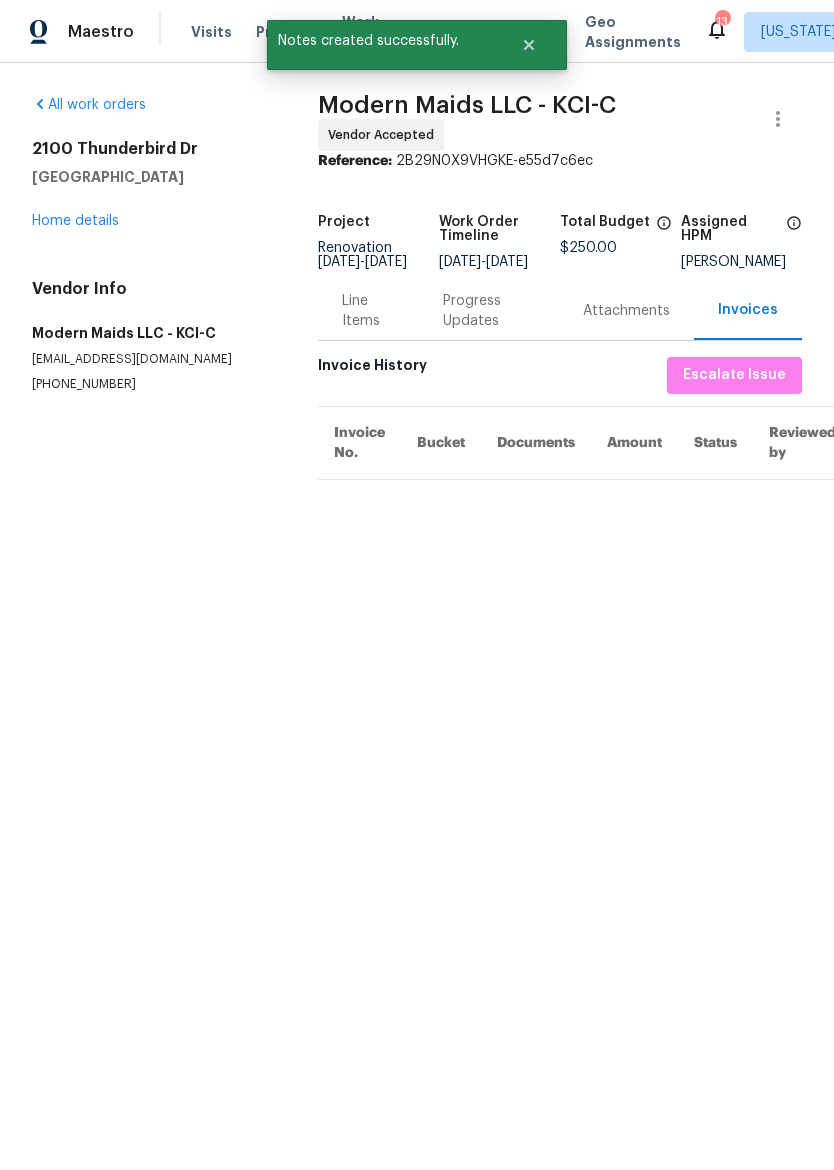click on "Line Items" at bounding box center [368, 311] 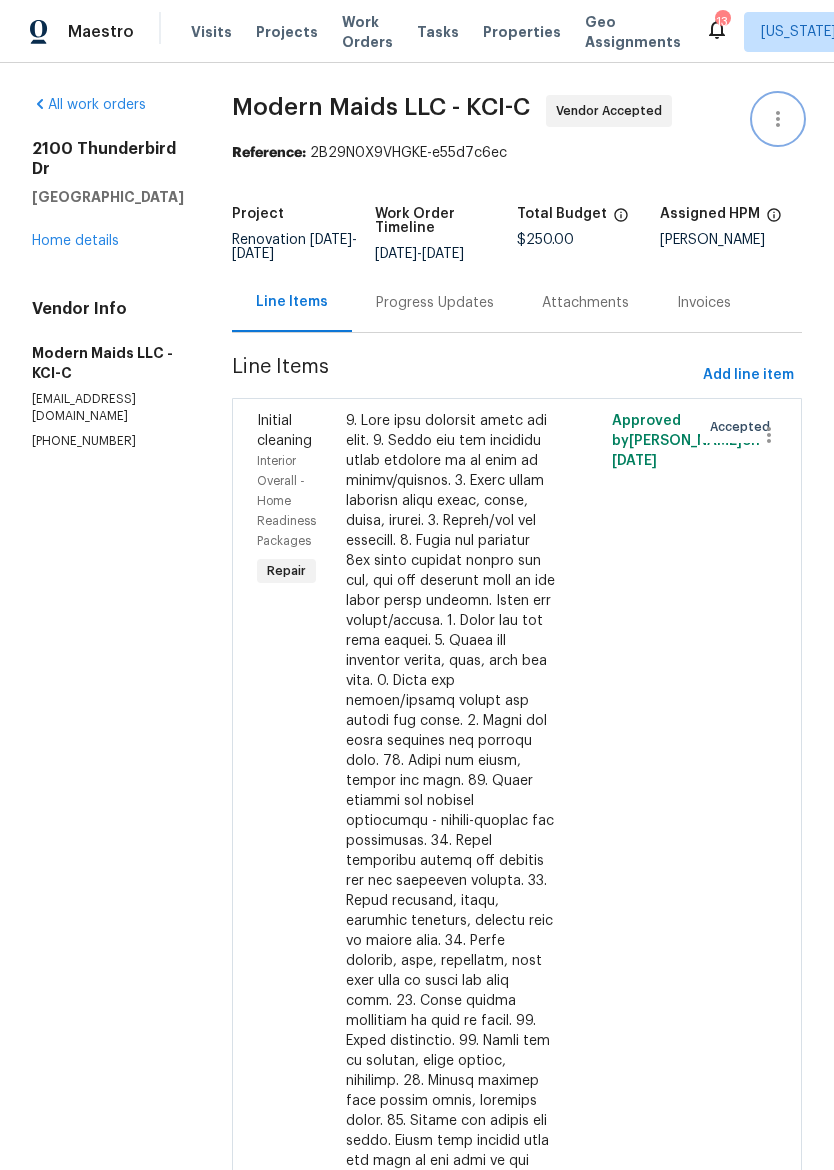 click 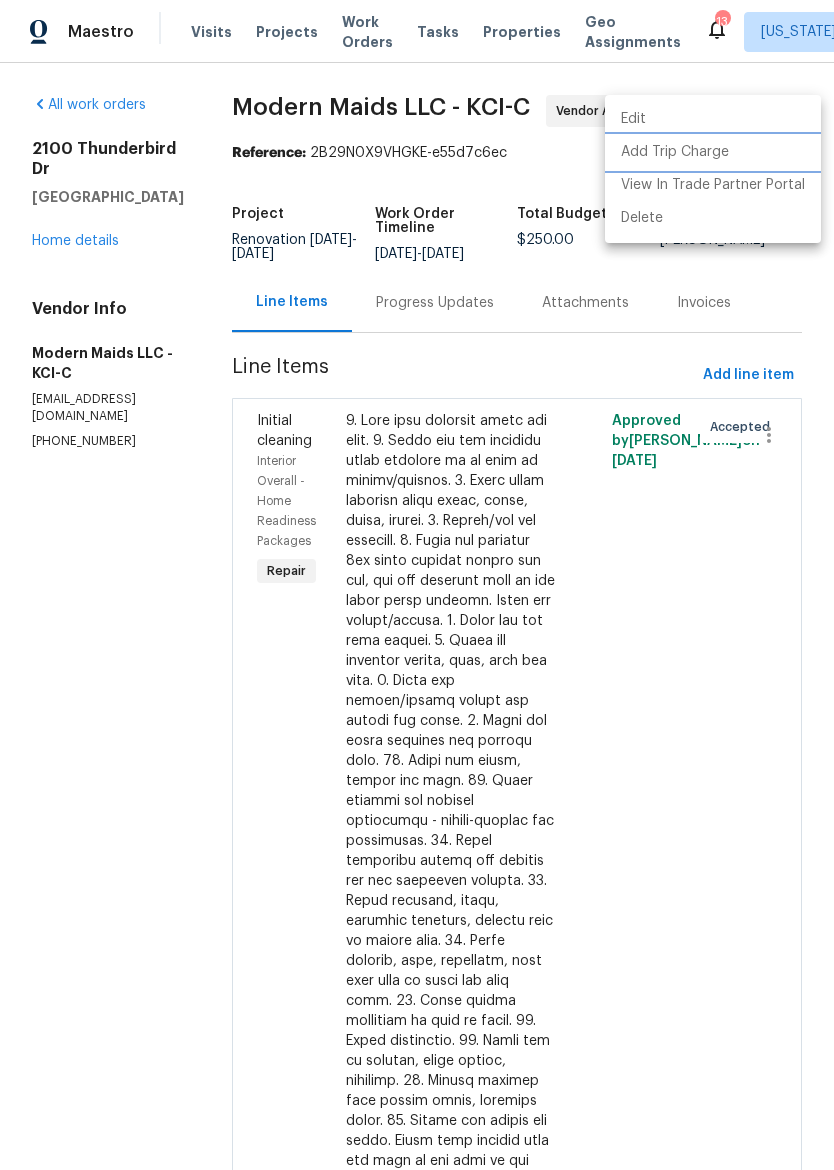 click on "Add Trip Charge" at bounding box center (713, 152) 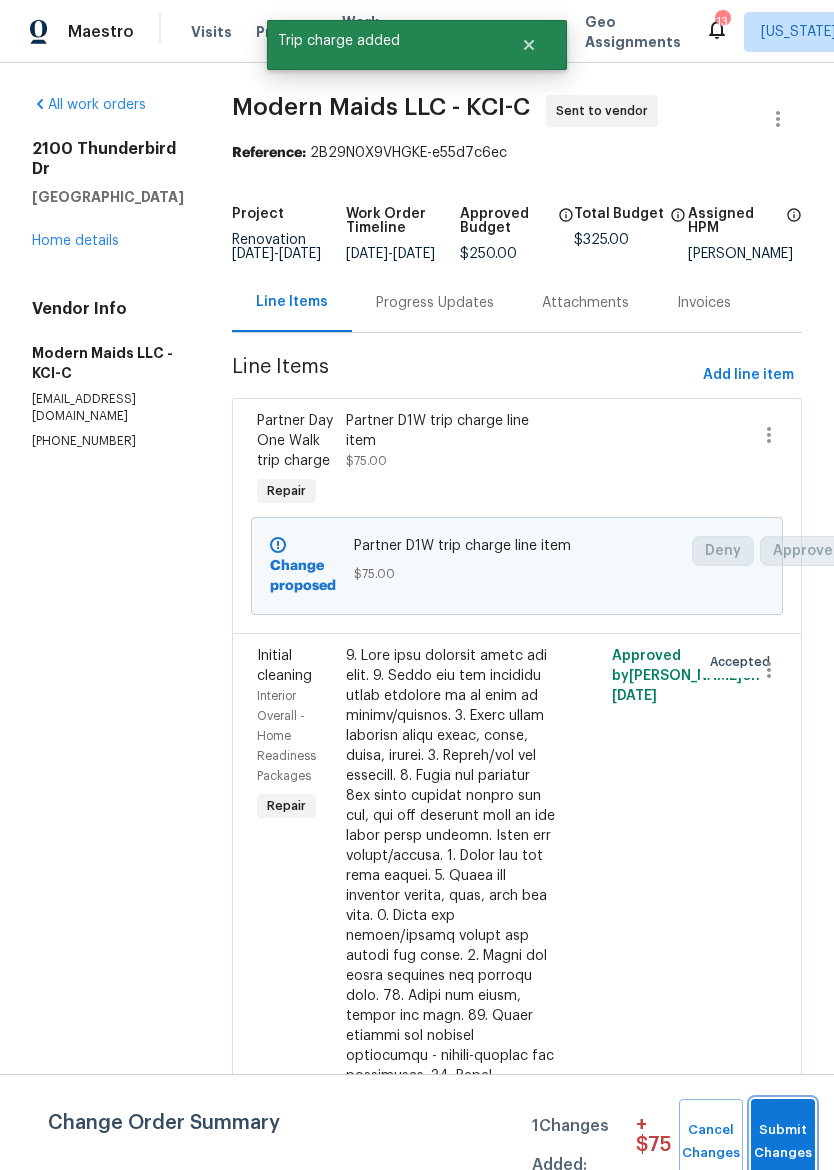 click on "Submit Changes" at bounding box center (783, 1142) 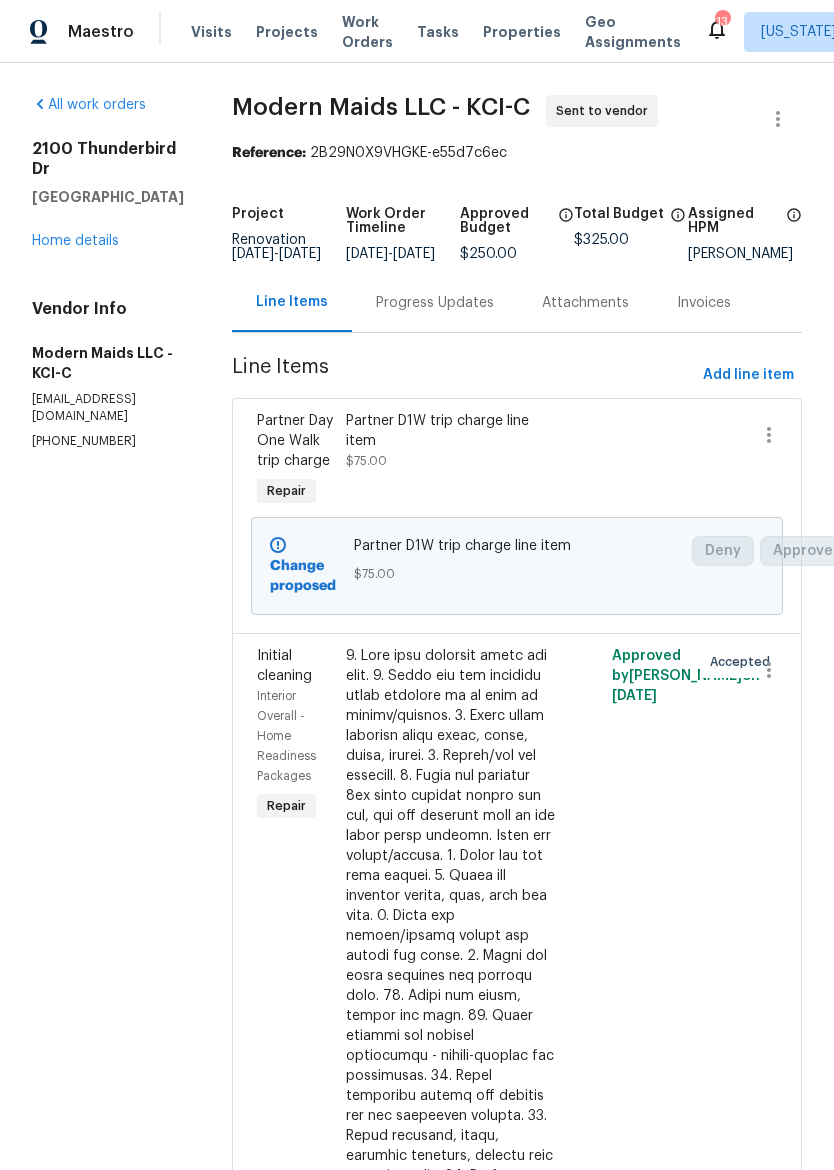 click on "Home details" at bounding box center [75, 241] 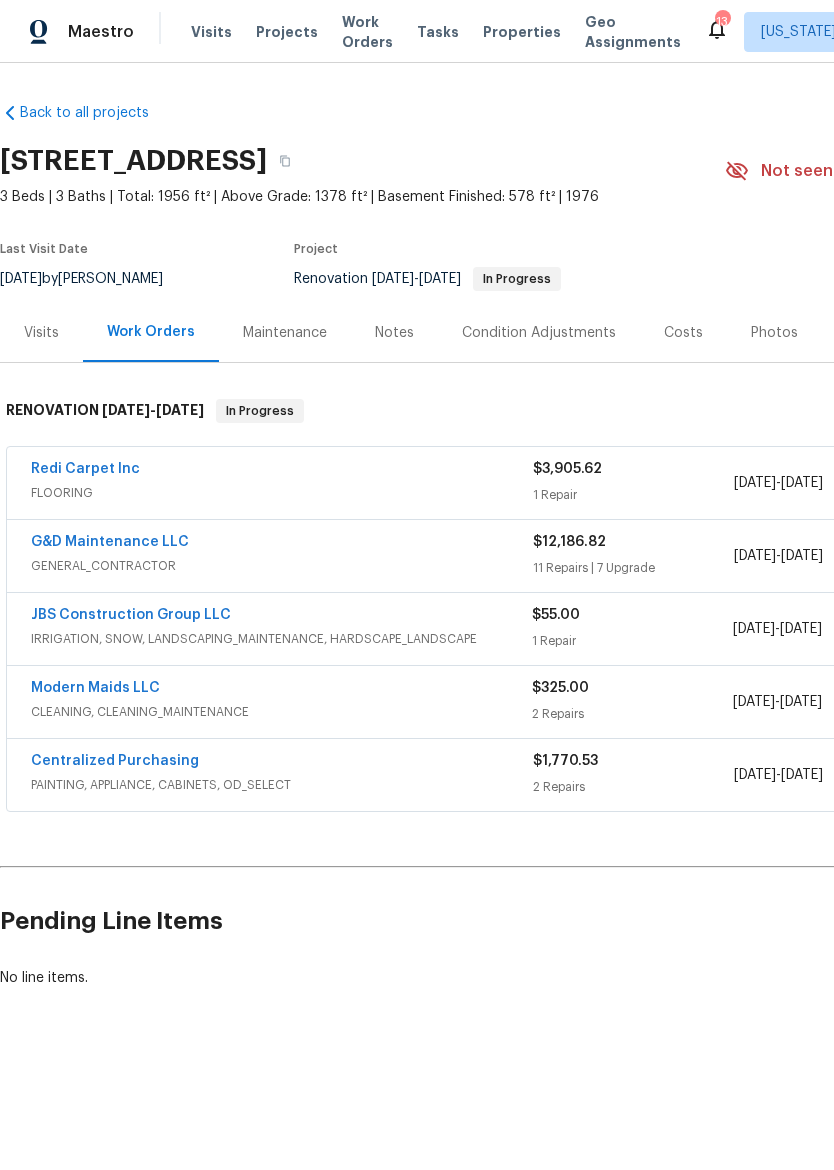 click on "Properties" at bounding box center [522, 32] 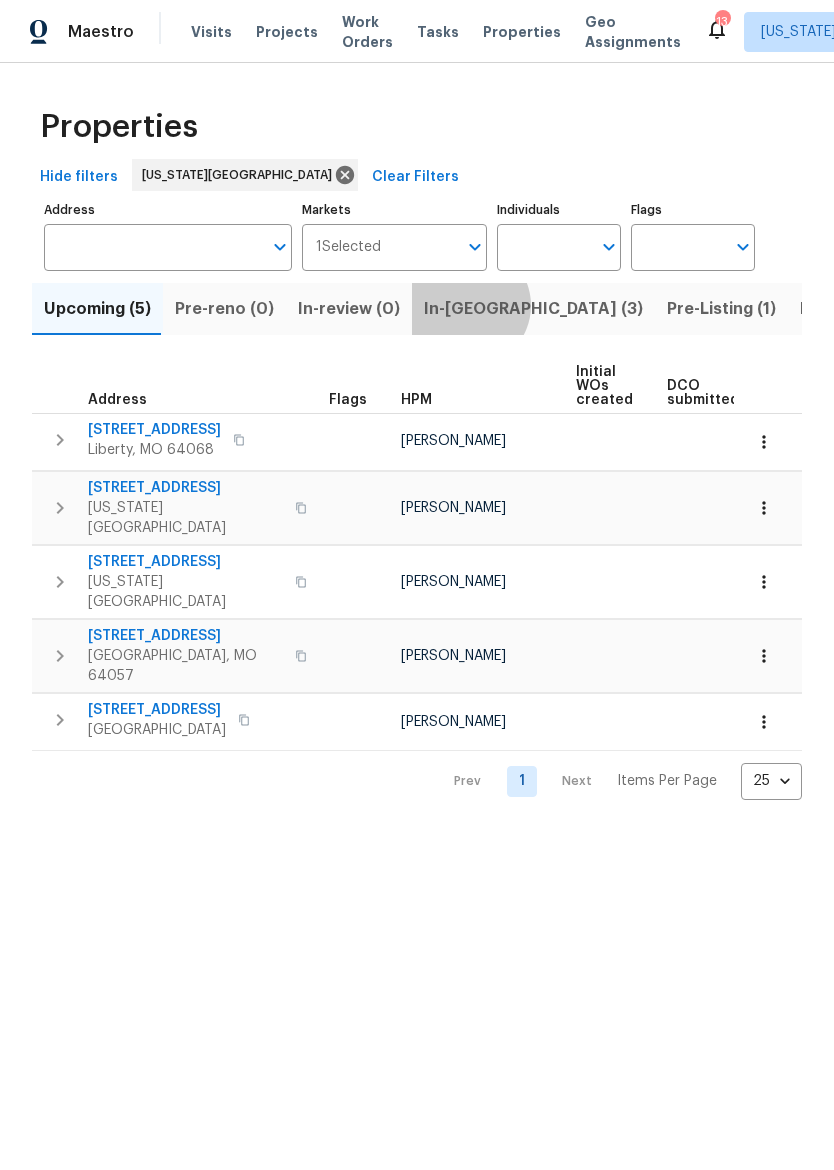 click on "In-[GEOGRAPHIC_DATA] (3)" at bounding box center (533, 309) 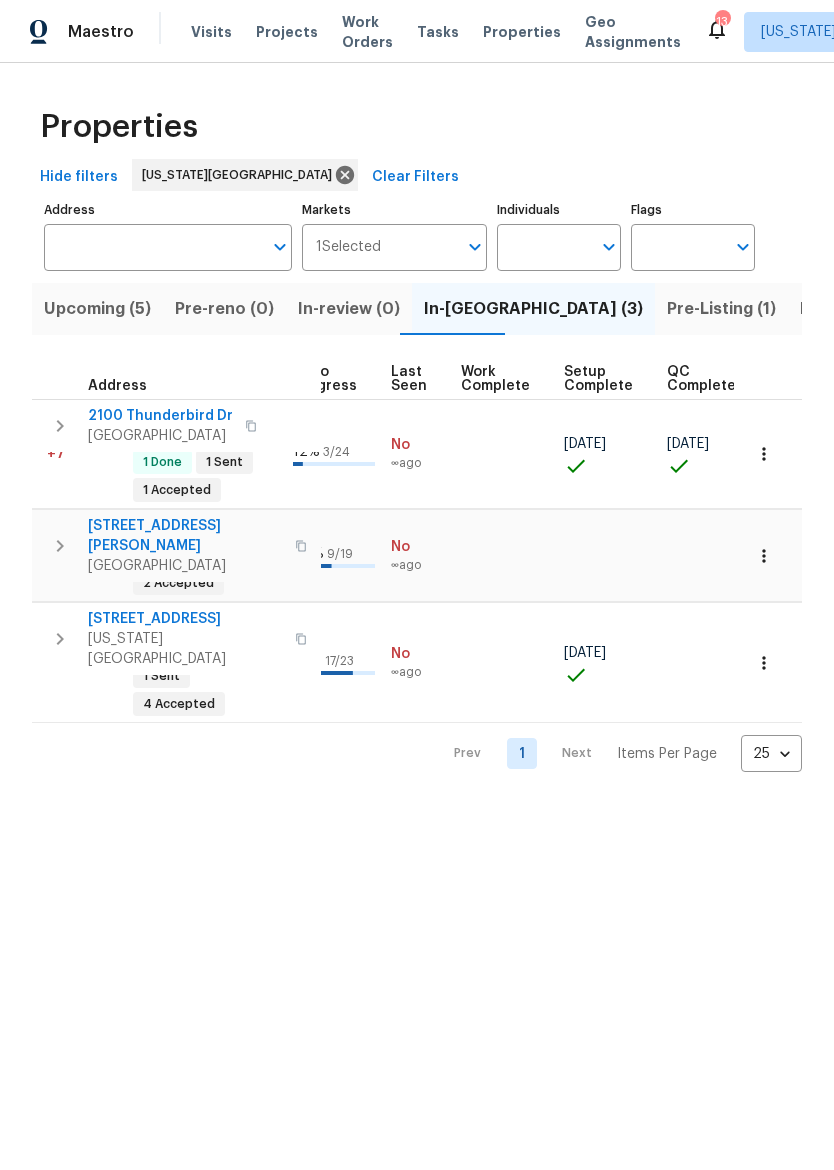 scroll, scrollTop: 0, scrollLeft: 927, axis: horizontal 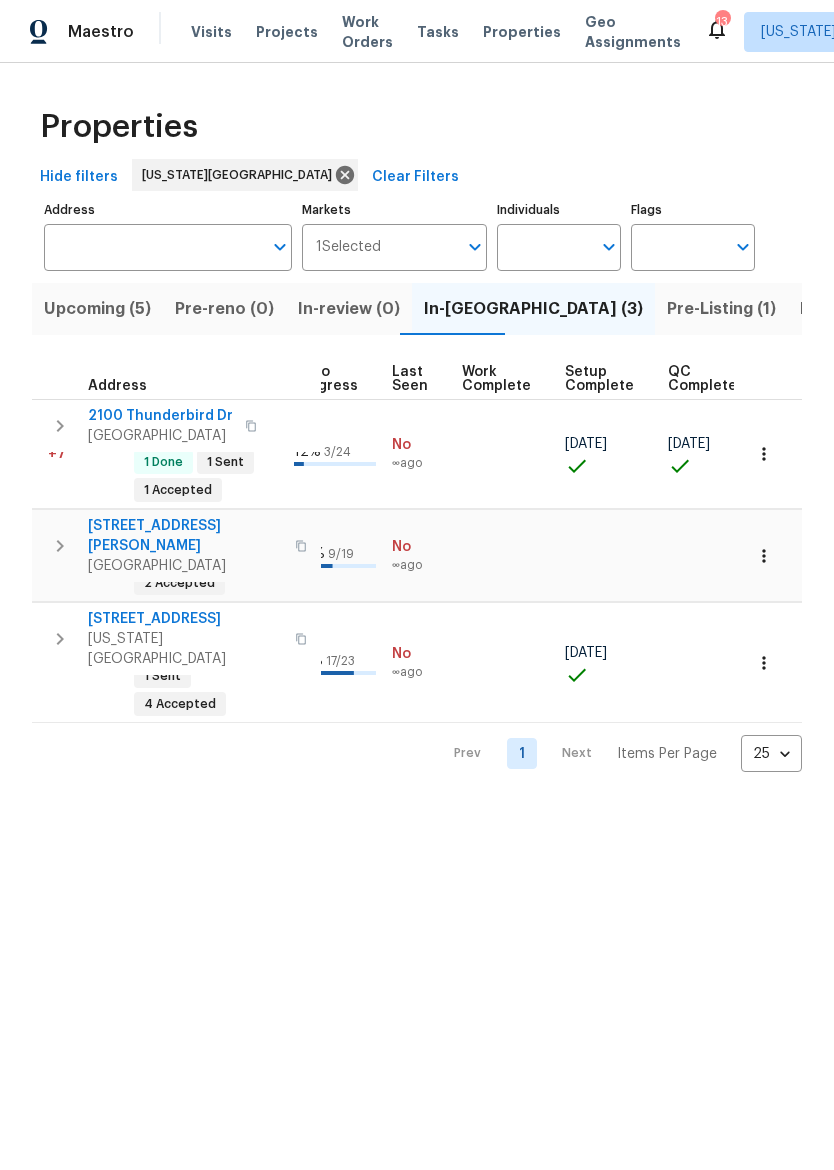 click 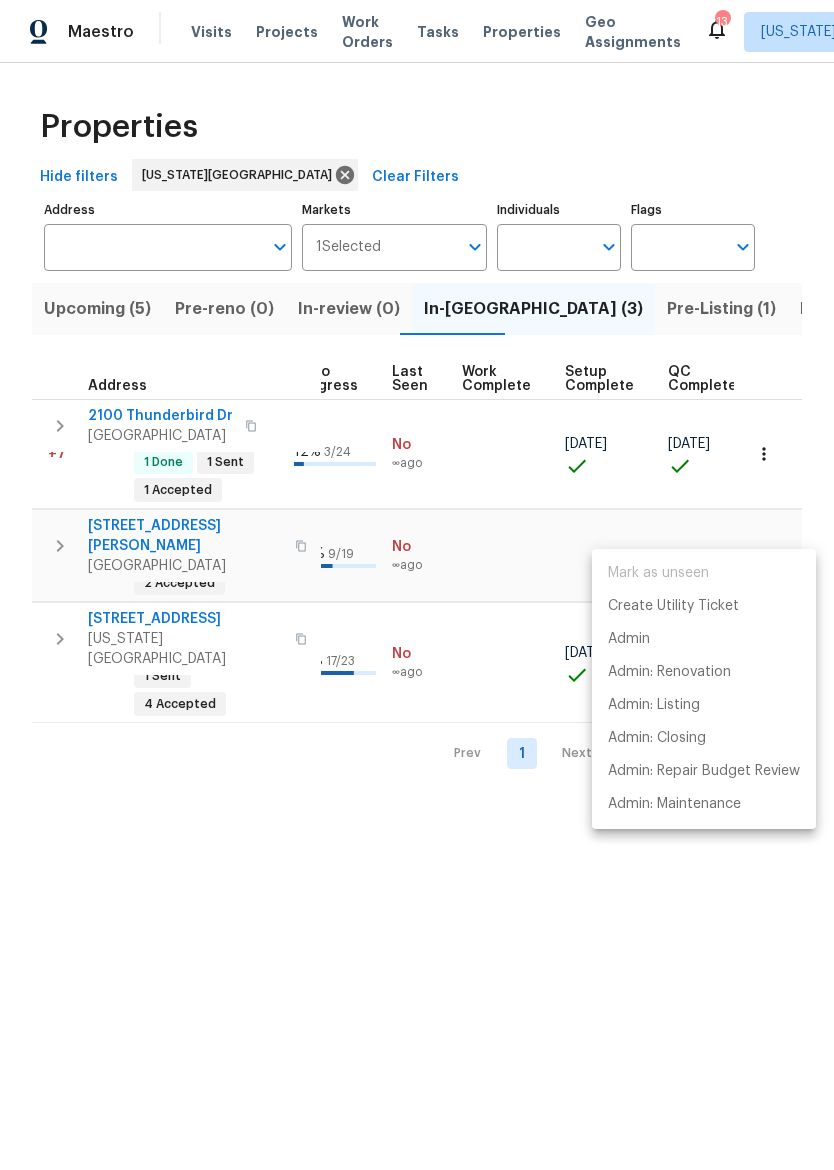 click at bounding box center [417, 585] 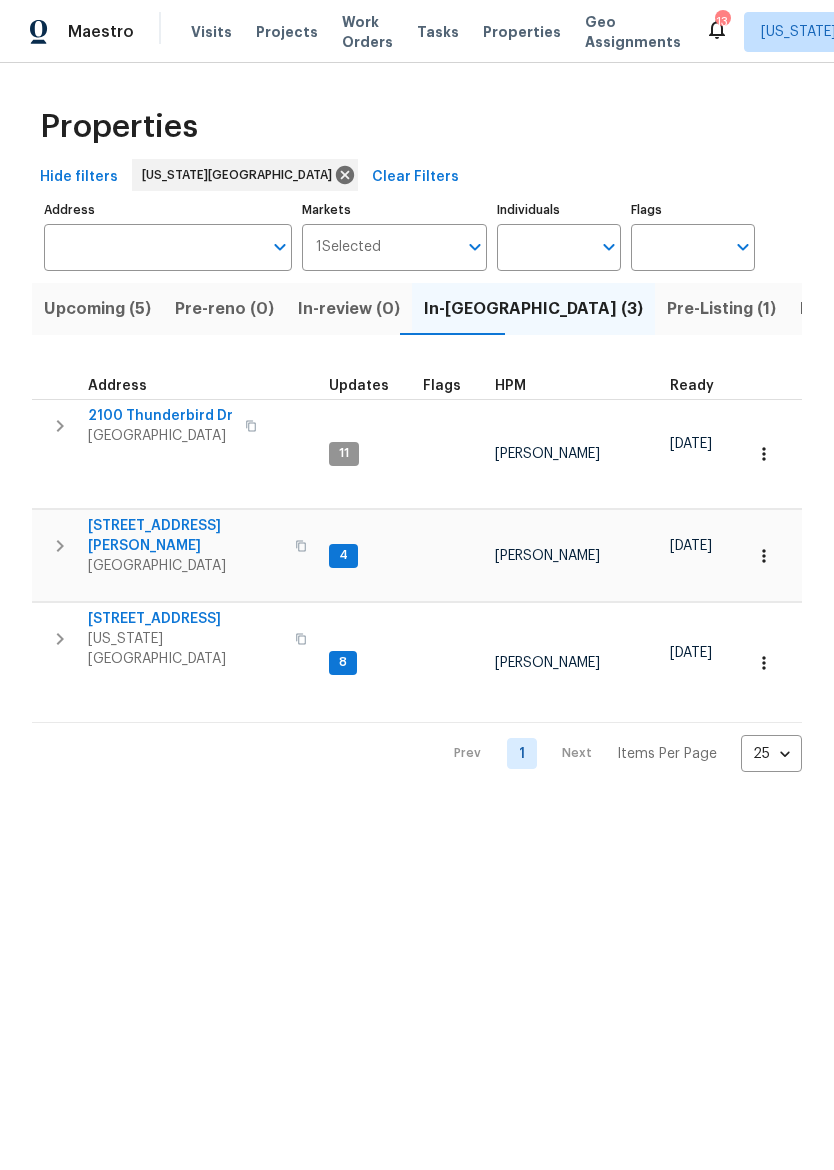 scroll, scrollTop: 0, scrollLeft: 0, axis: both 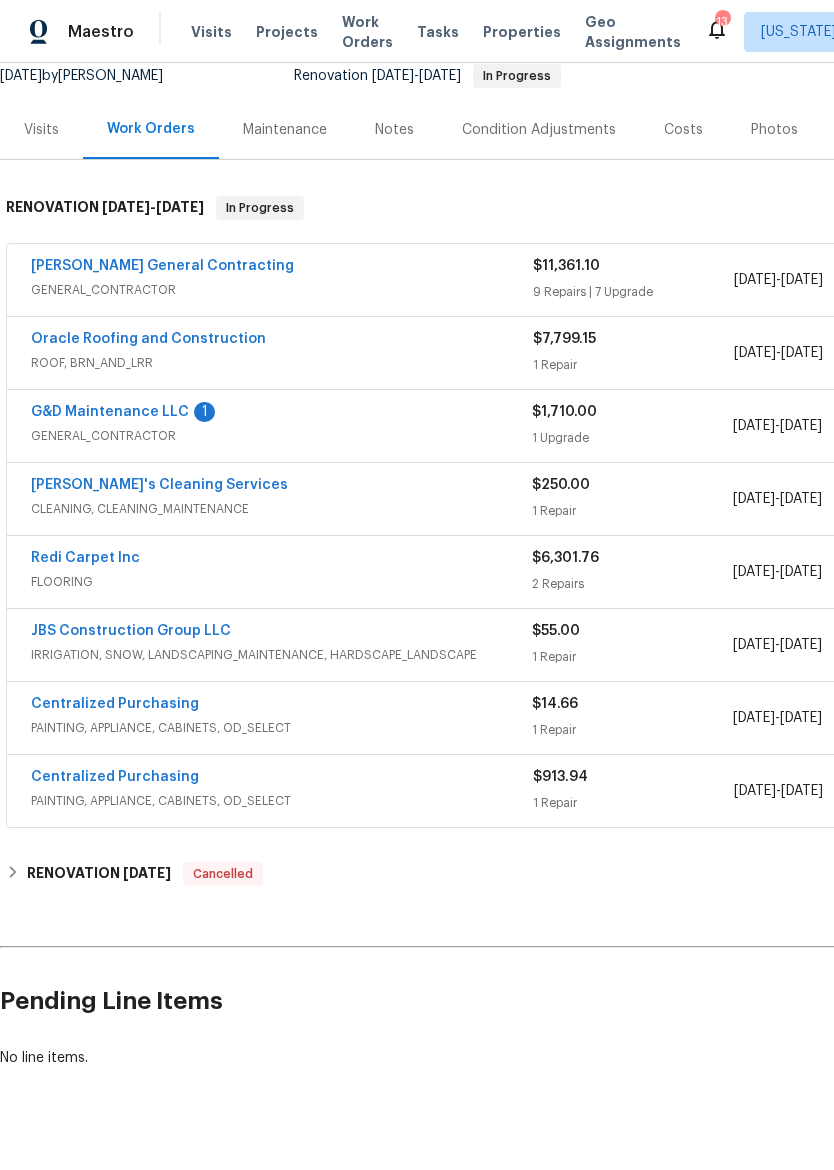 click on "G&D Maintenance LLC" at bounding box center (110, 412) 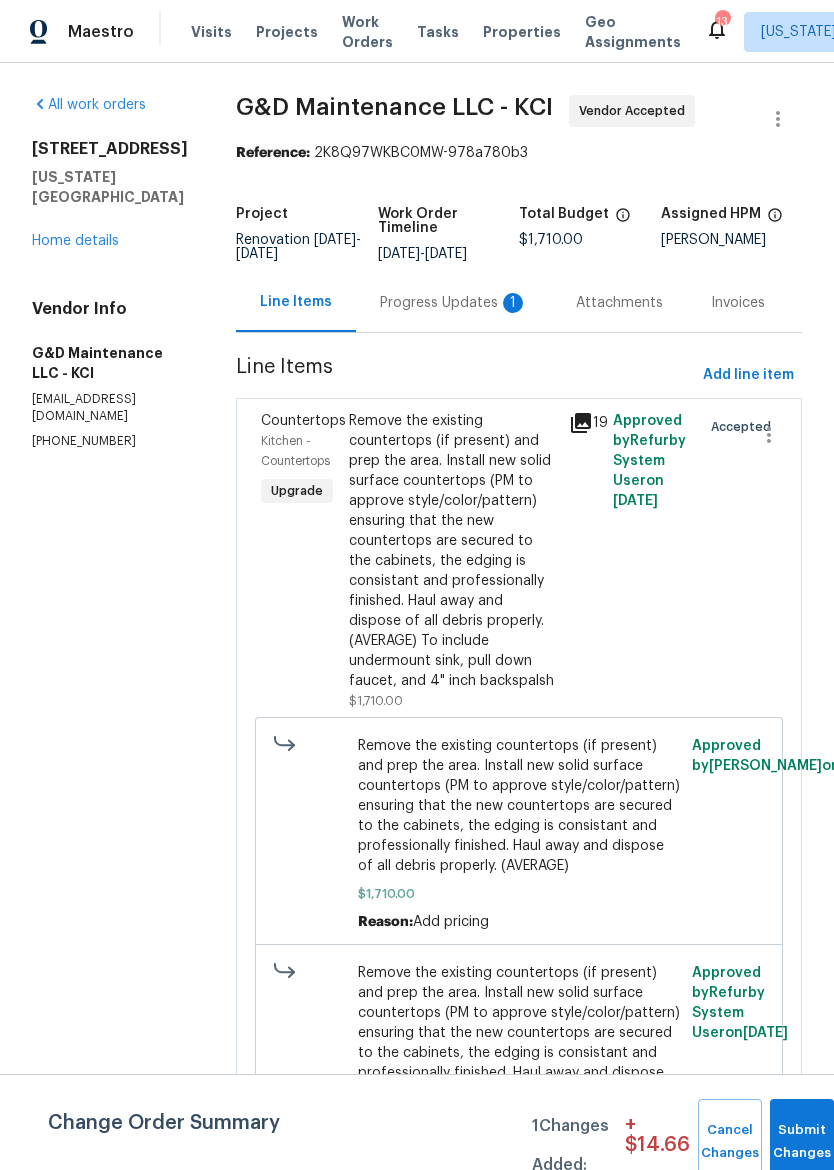 click on "Progress Updates 1" at bounding box center (454, 302) 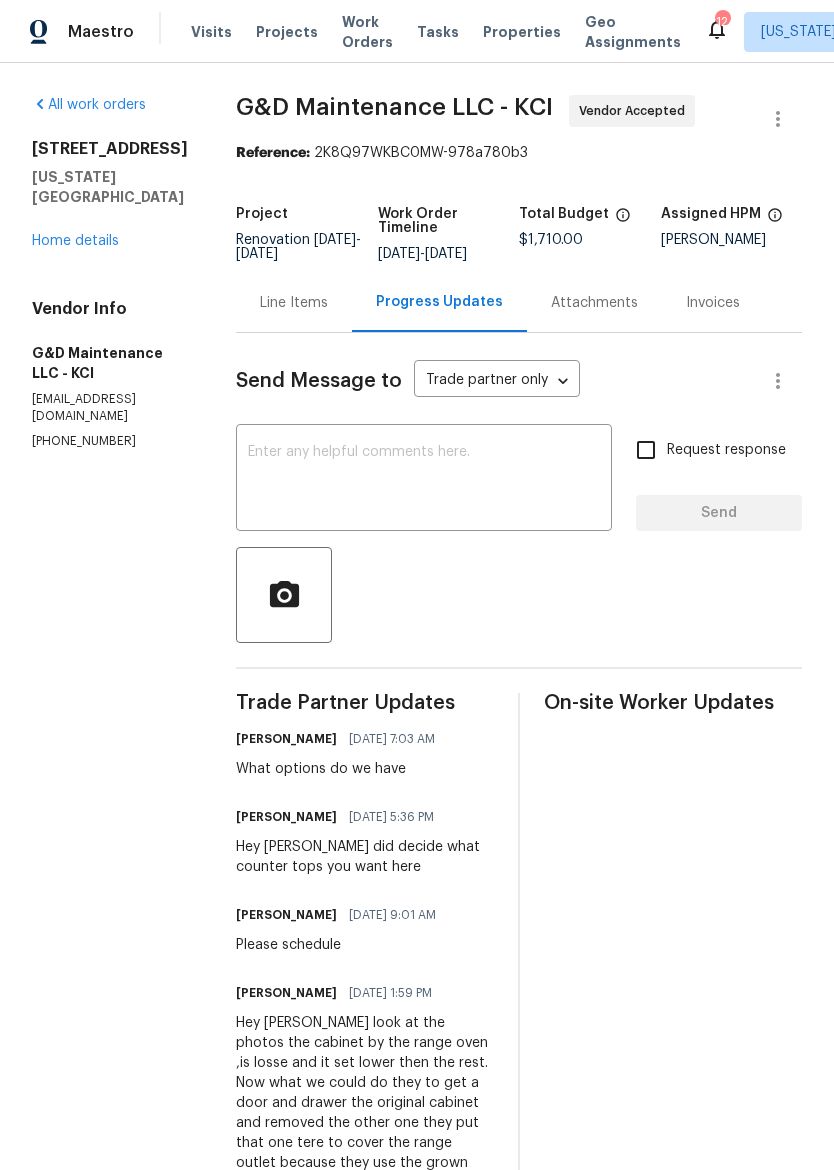 click on "Home details" at bounding box center [75, 241] 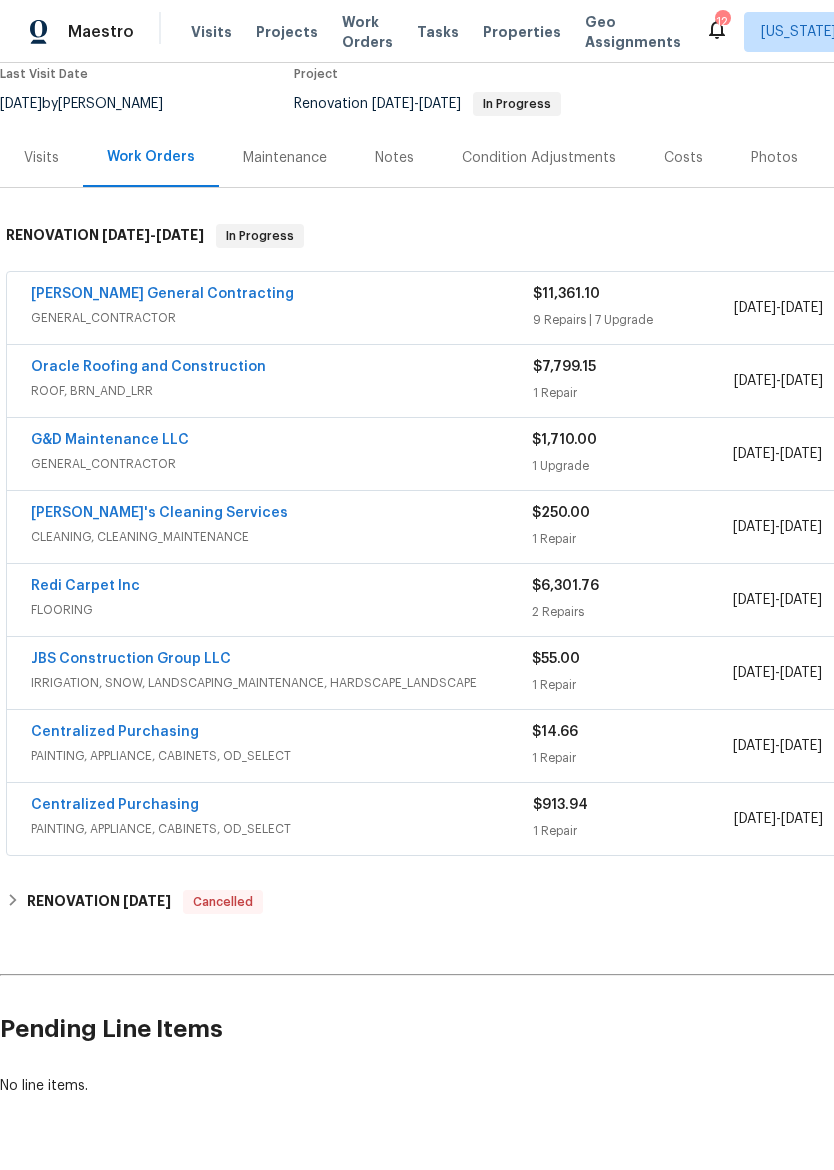 scroll, scrollTop: 175, scrollLeft: 0, axis: vertical 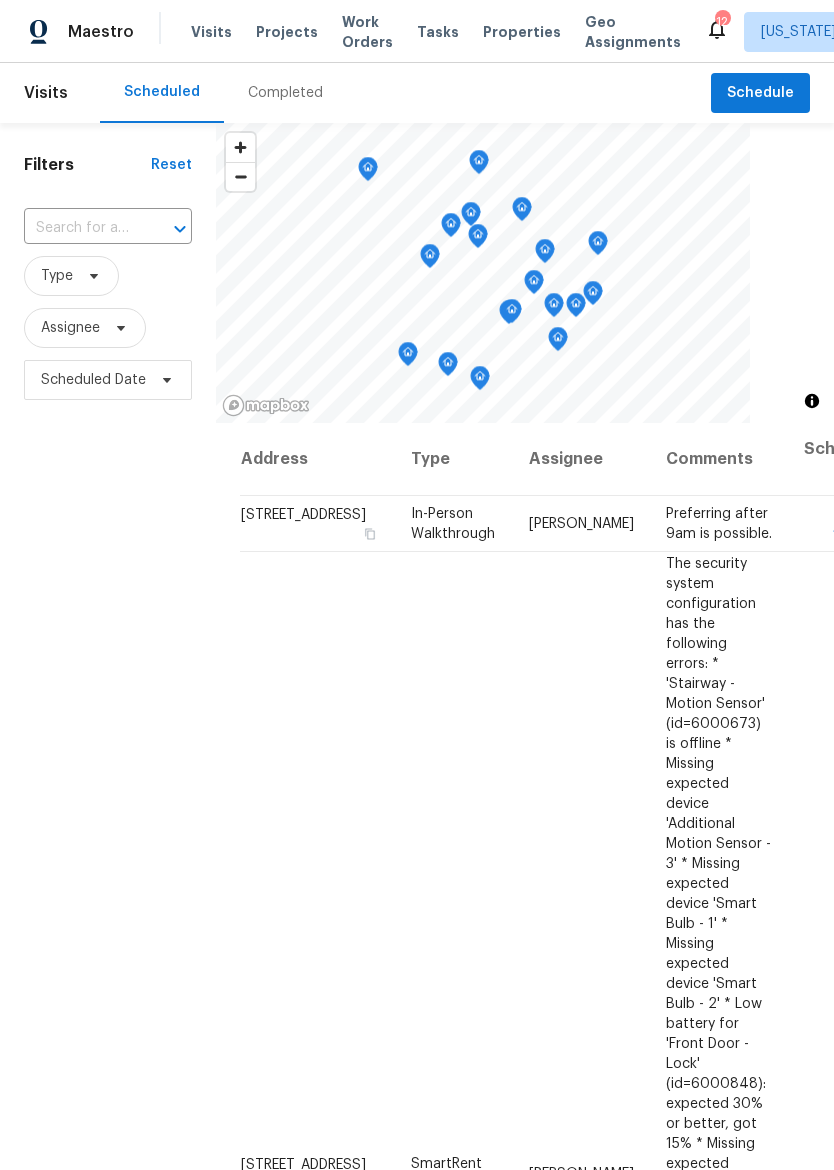 click on "Properties" at bounding box center (522, 32) 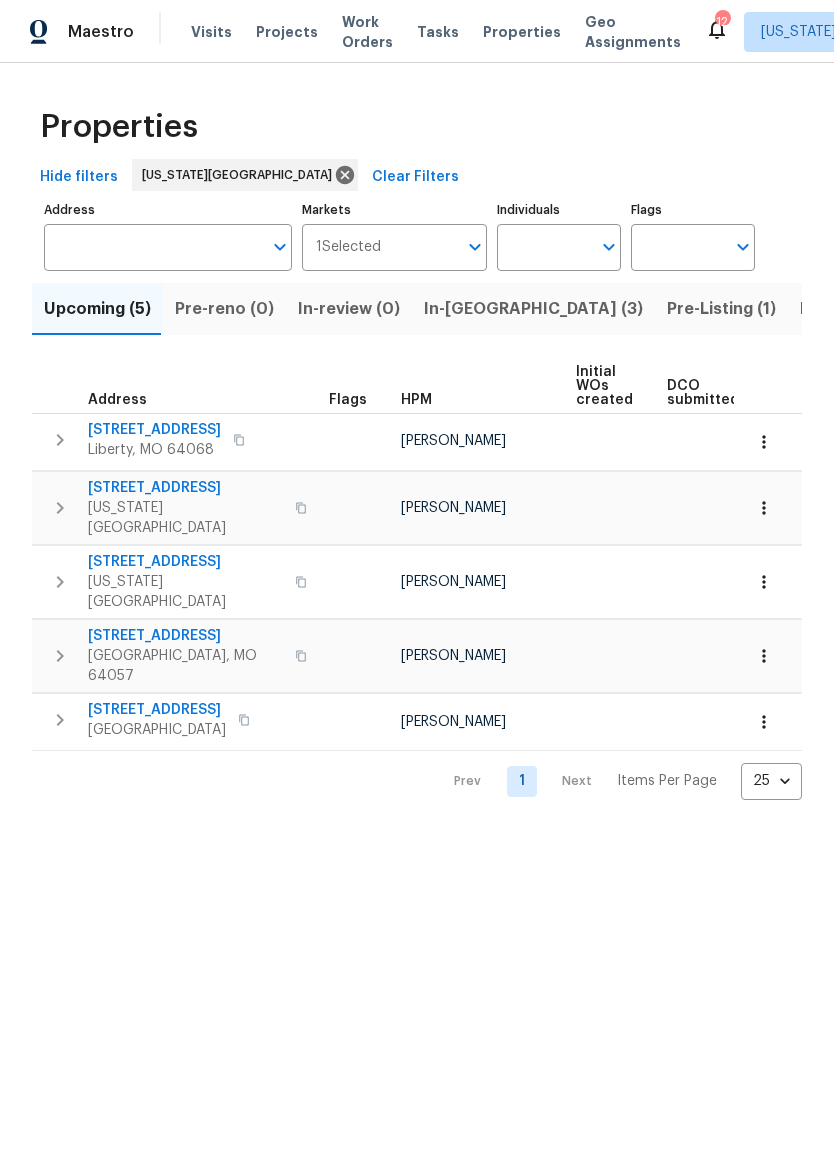 click on "In-[GEOGRAPHIC_DATA] (3)" at bounding box center (533, 309) 